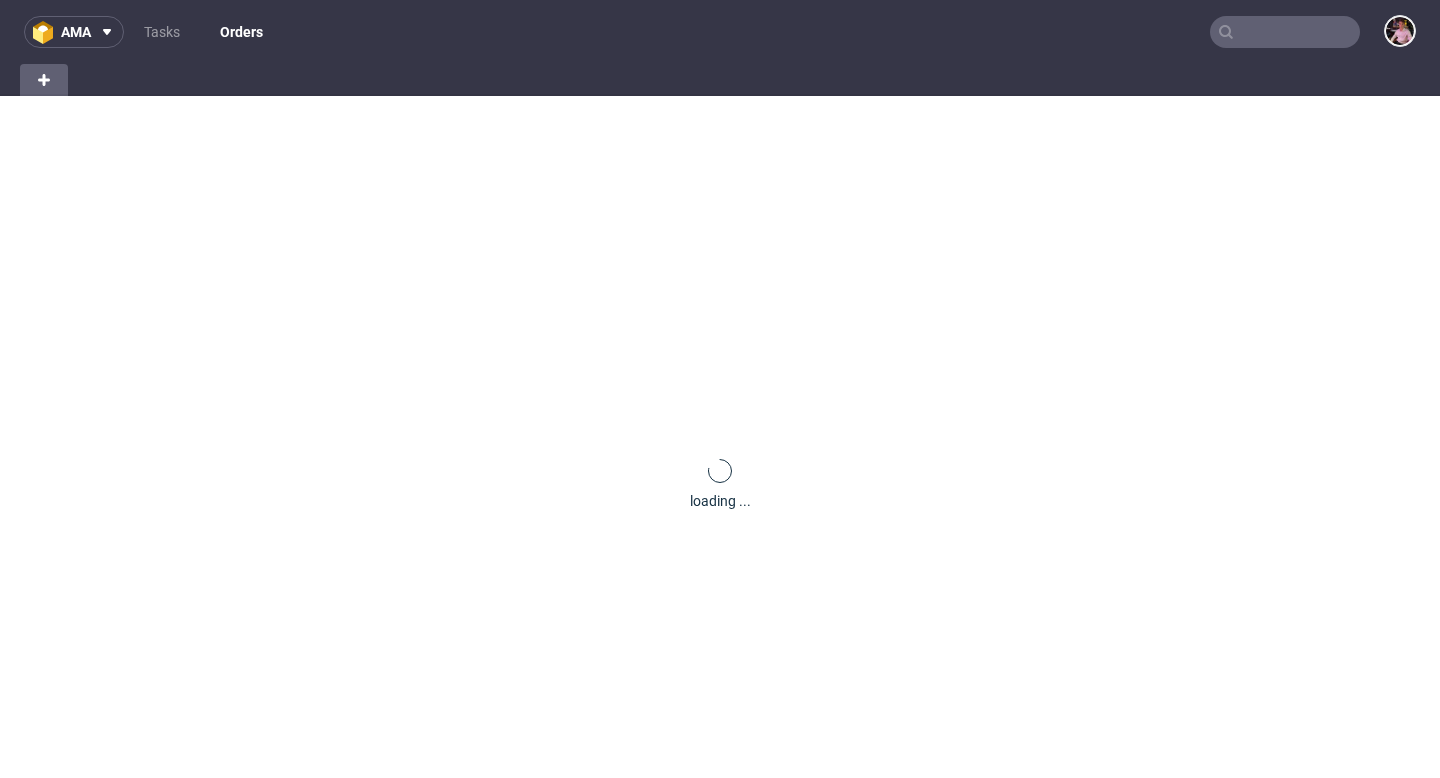 scroll, scrollTop: 0, scrollLeft: 0, axis: both 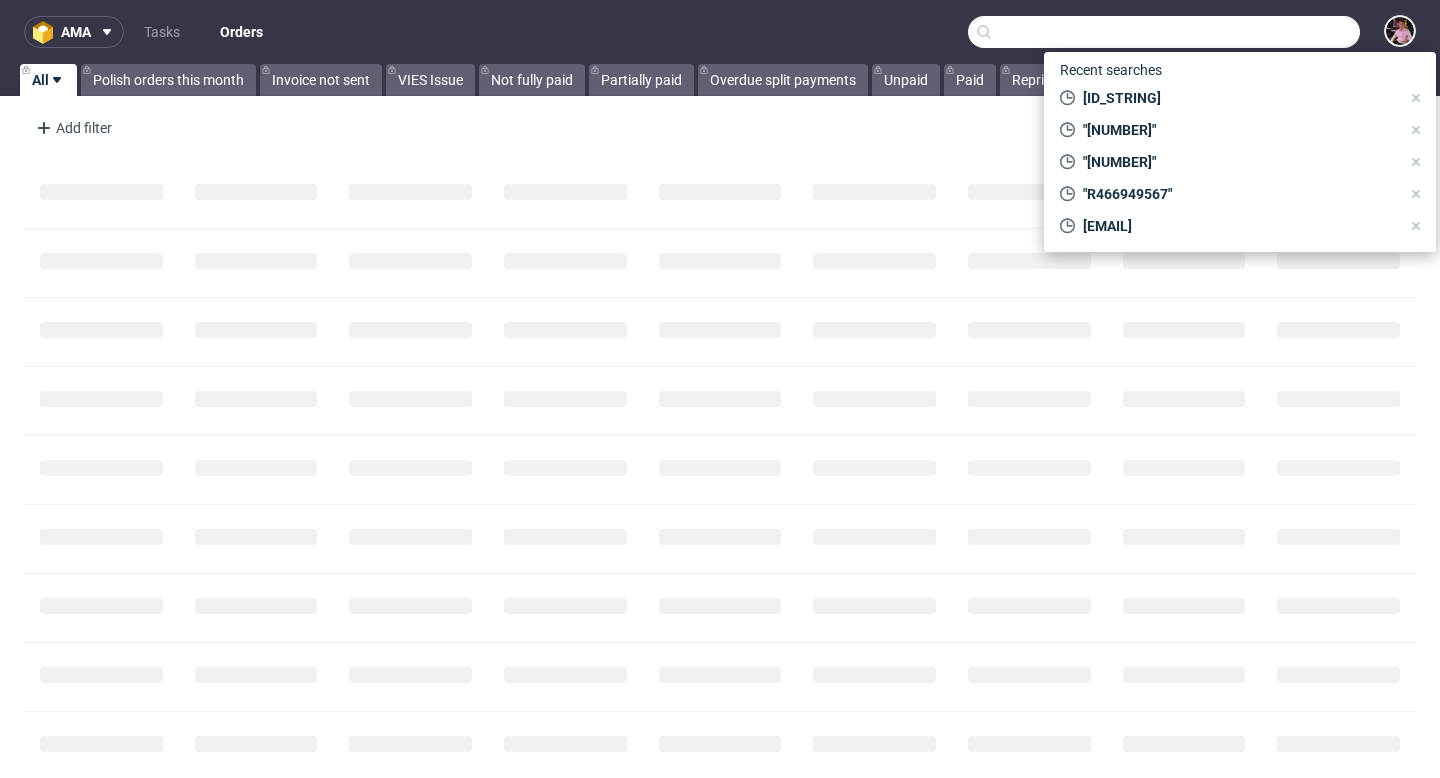 click at bounding box center [1164, 32] 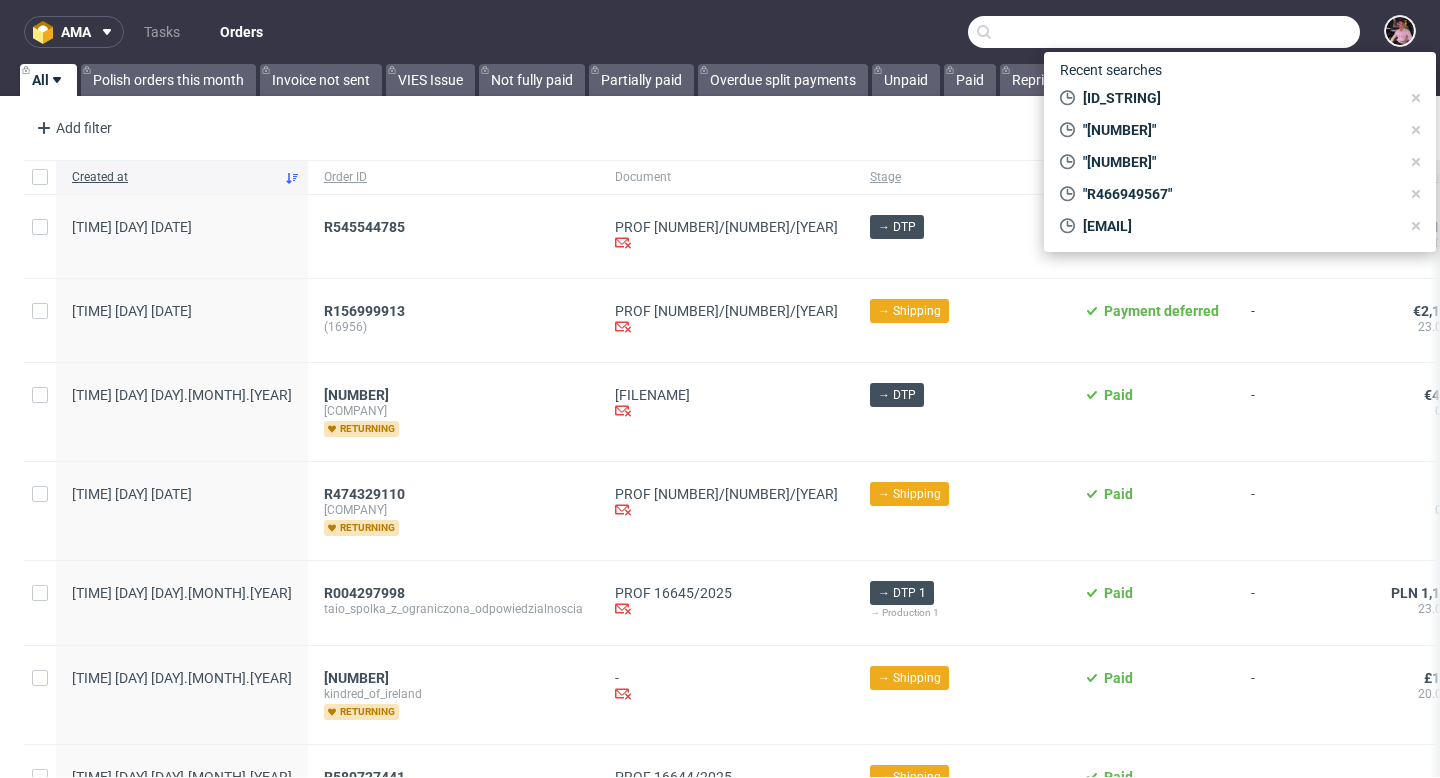 paste on "R124500834" 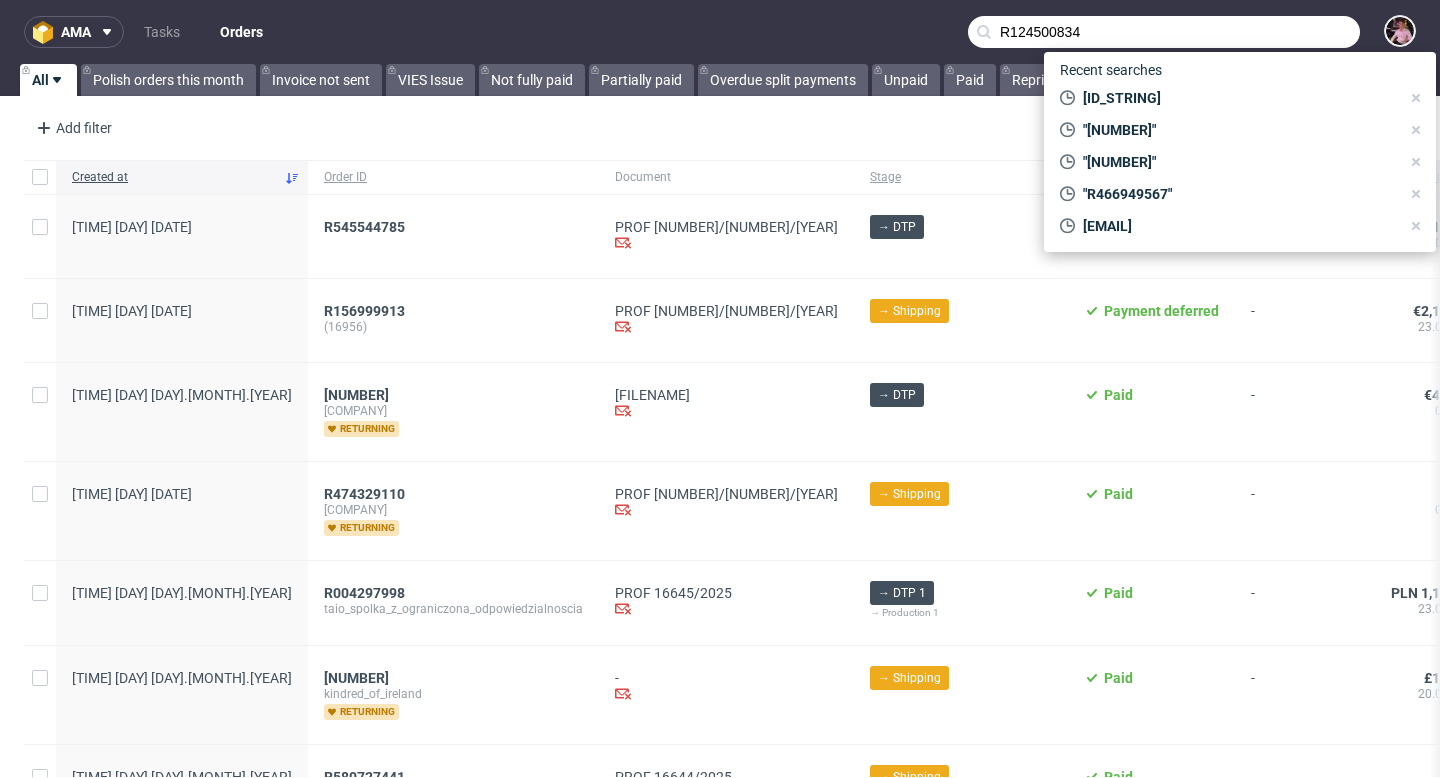 type on "R124500834" 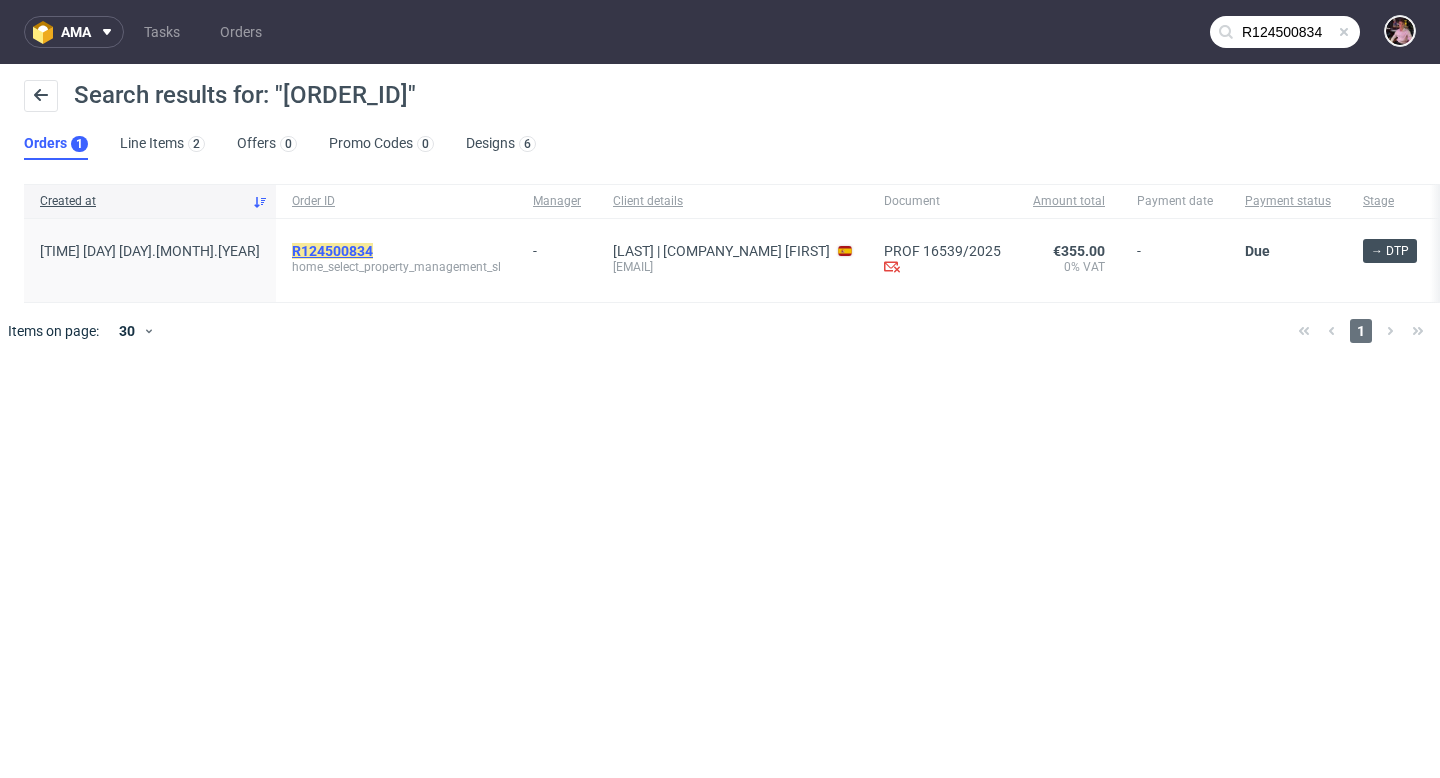 click on "R124500834" 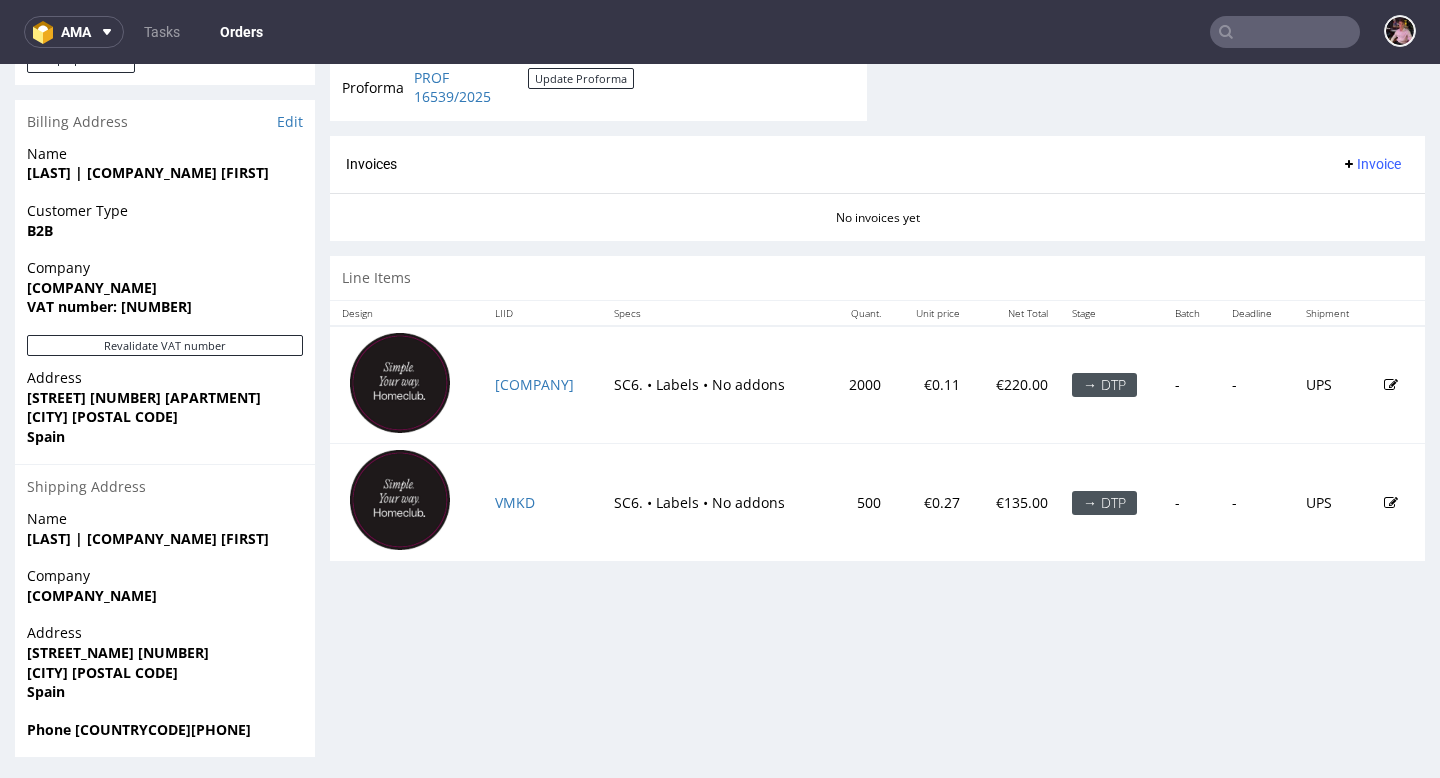 scroll, scrollTop: 816, scrollLeft: 0, axis: vertical 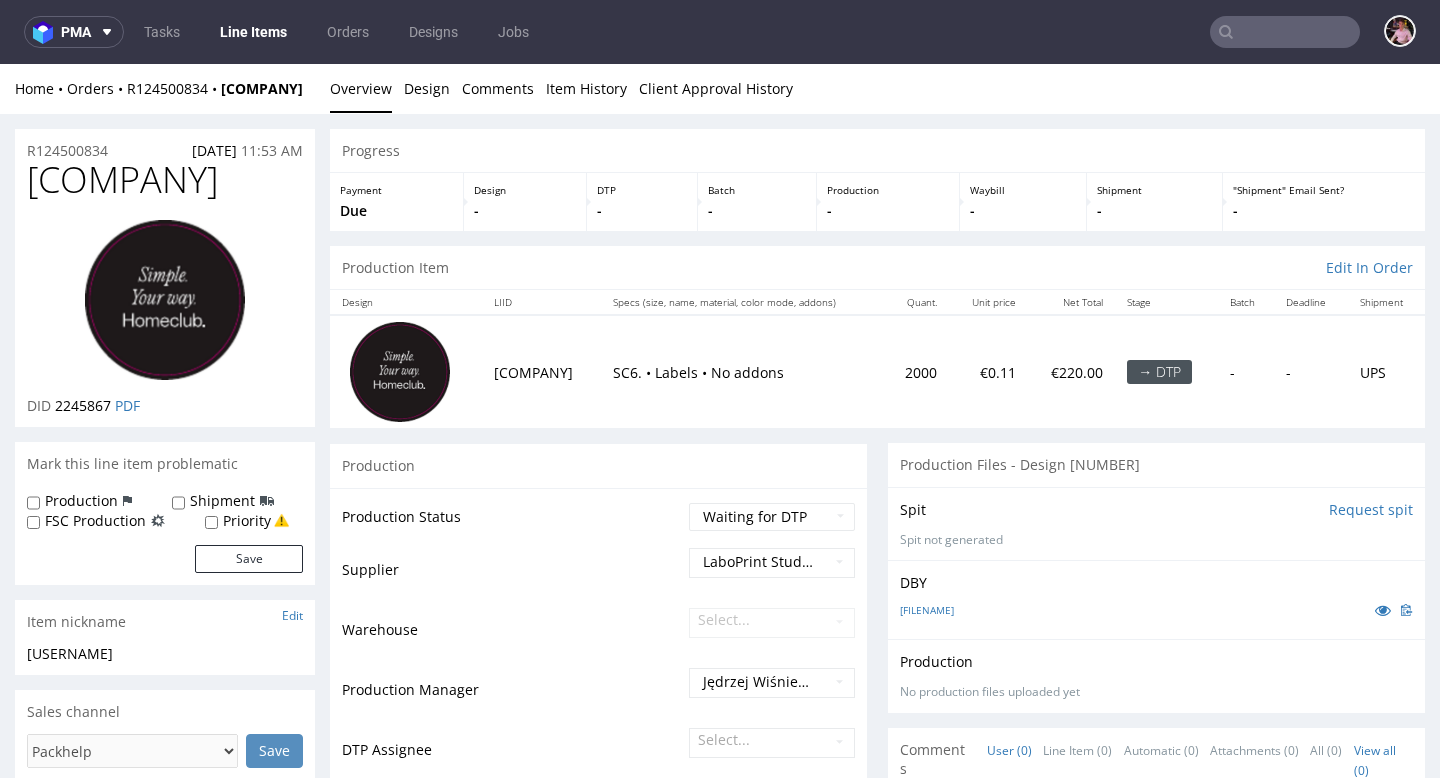 click at bounding box center (400, 372) 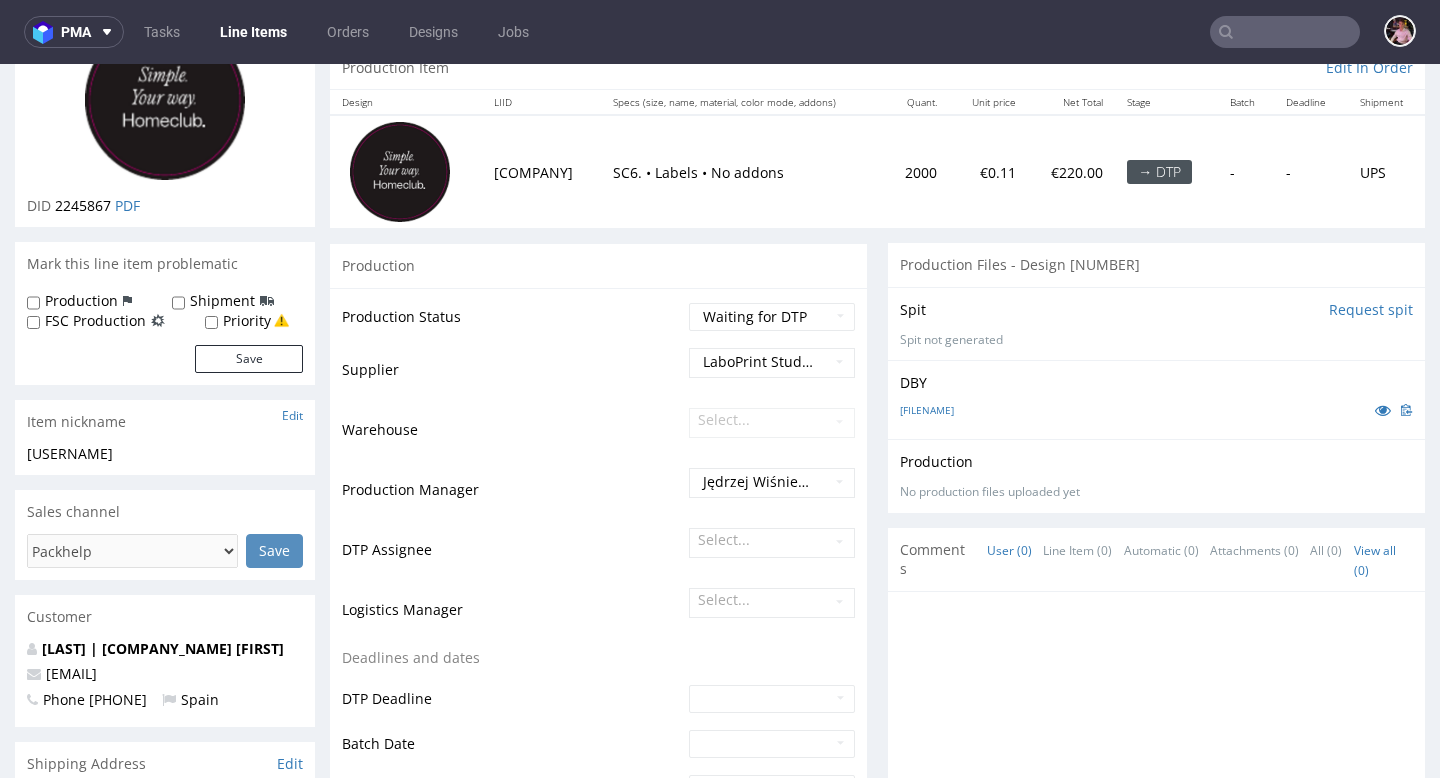 scroll, scrollTop: 0, scrollLeft: 0, axis: both 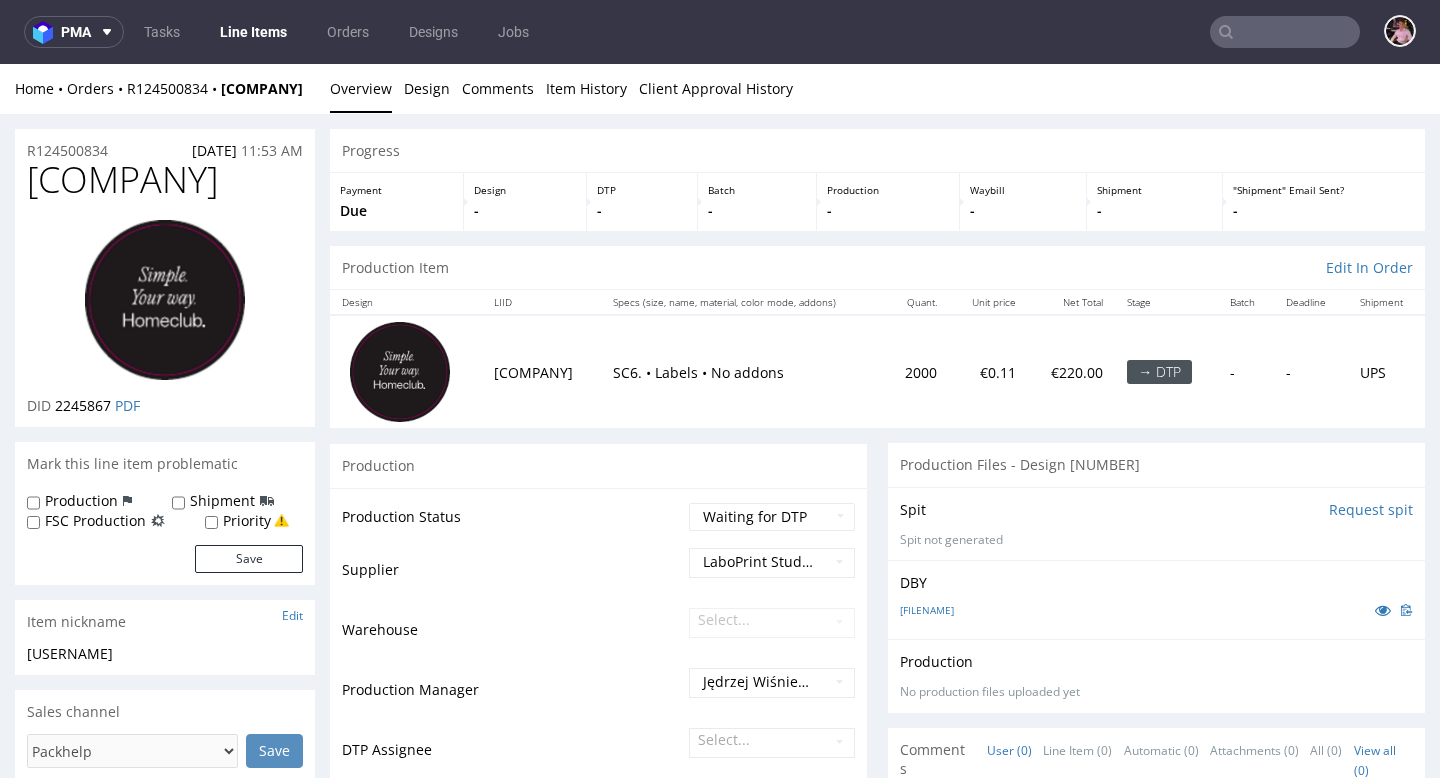 click at bounding box center (165, 300) 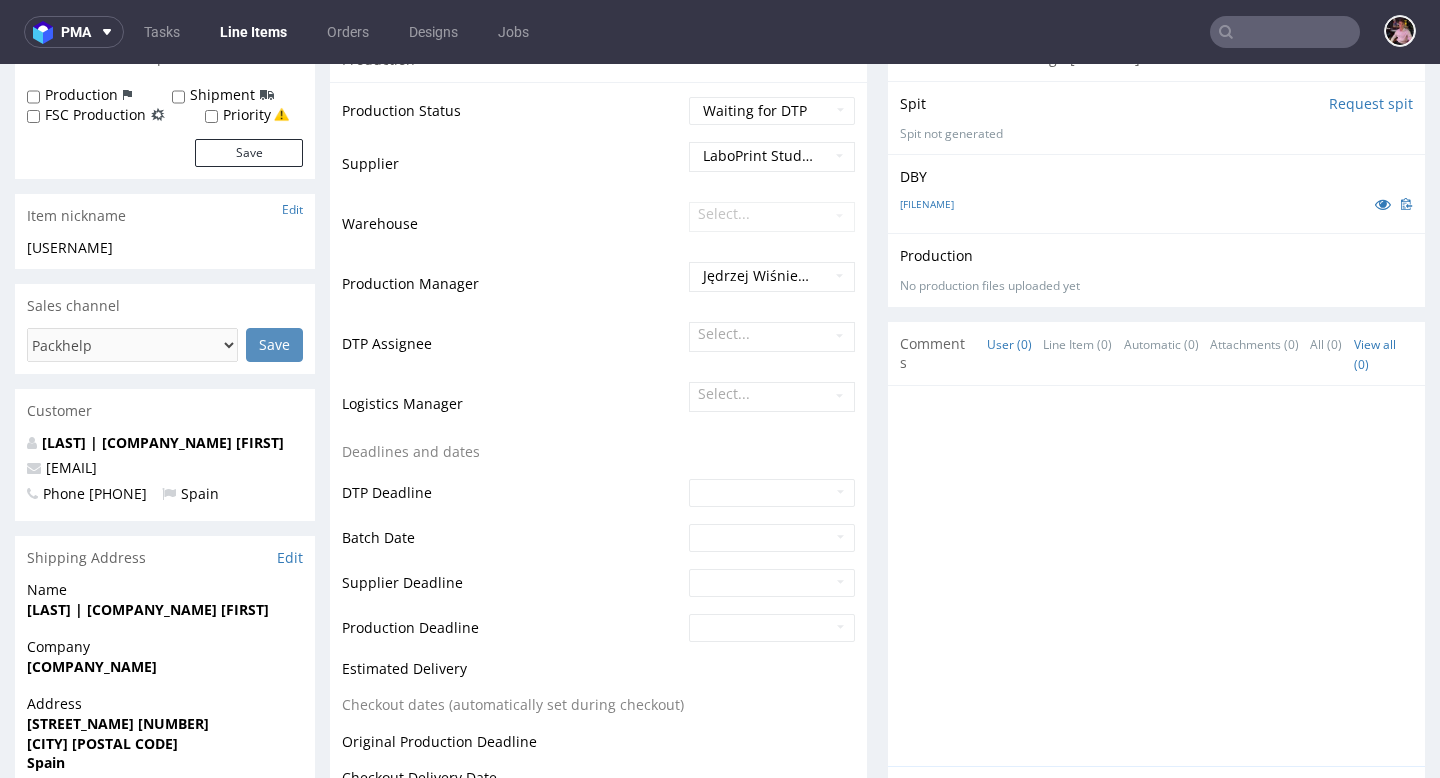 scroll, scrollTop: 399, scrollLeft: 0, axis: vertical 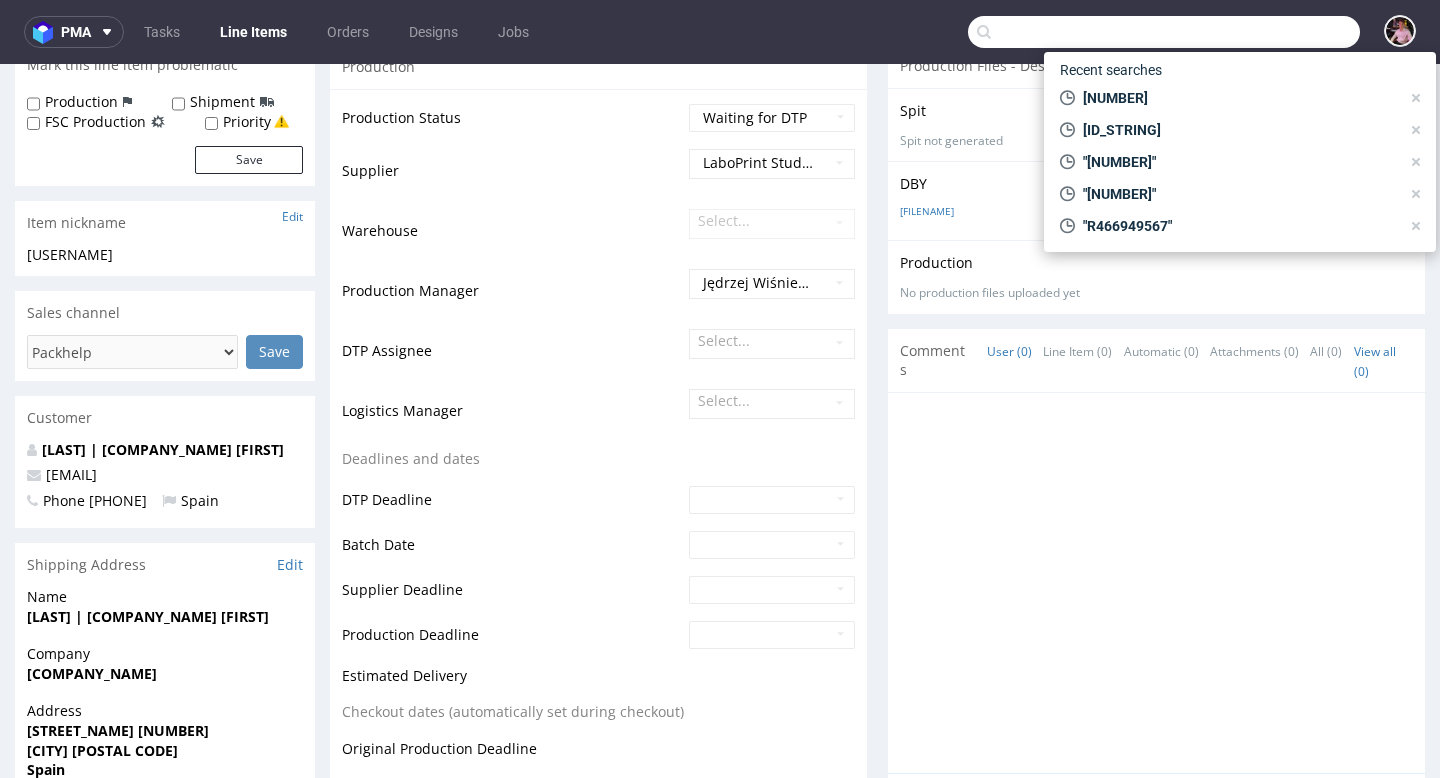 click at bounding box center [1164, 32] 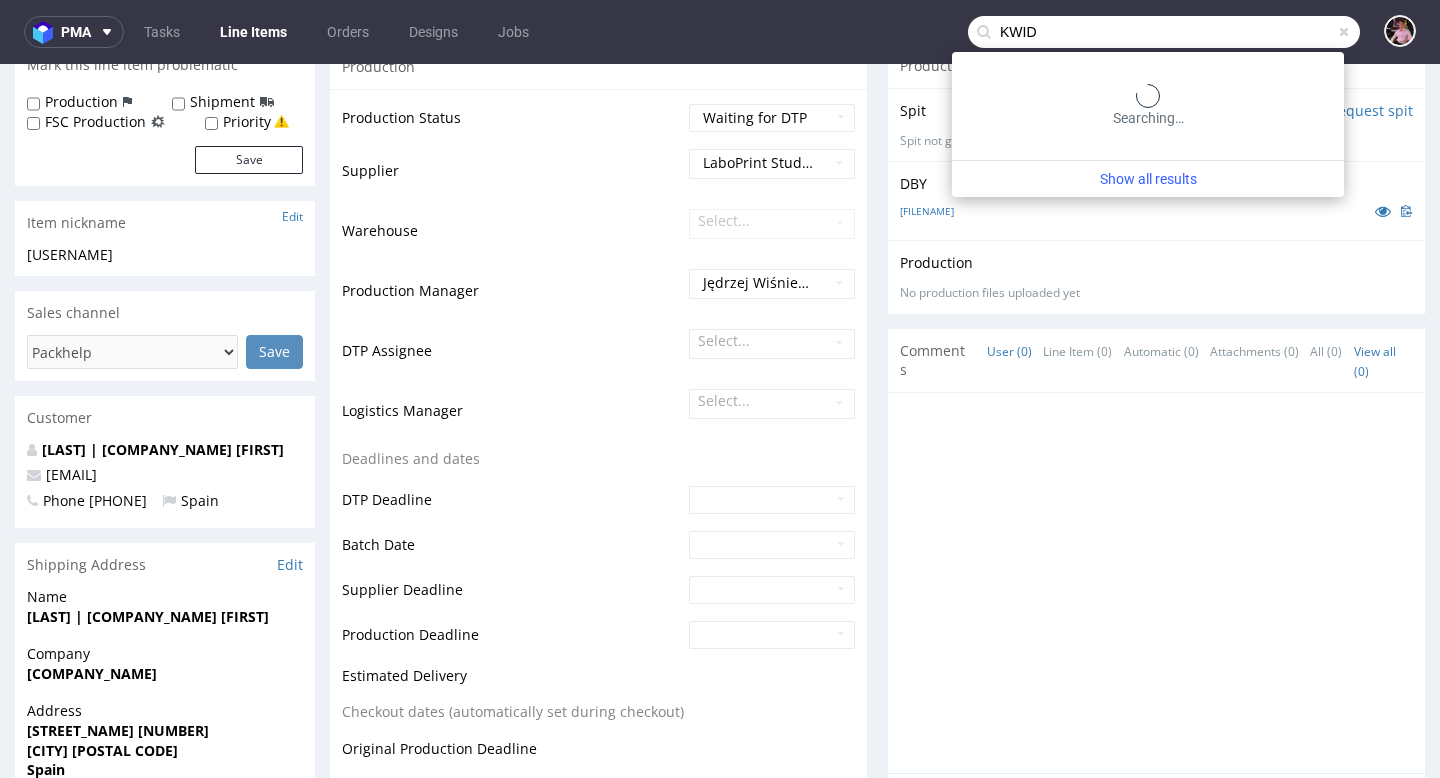 type on "KWID" 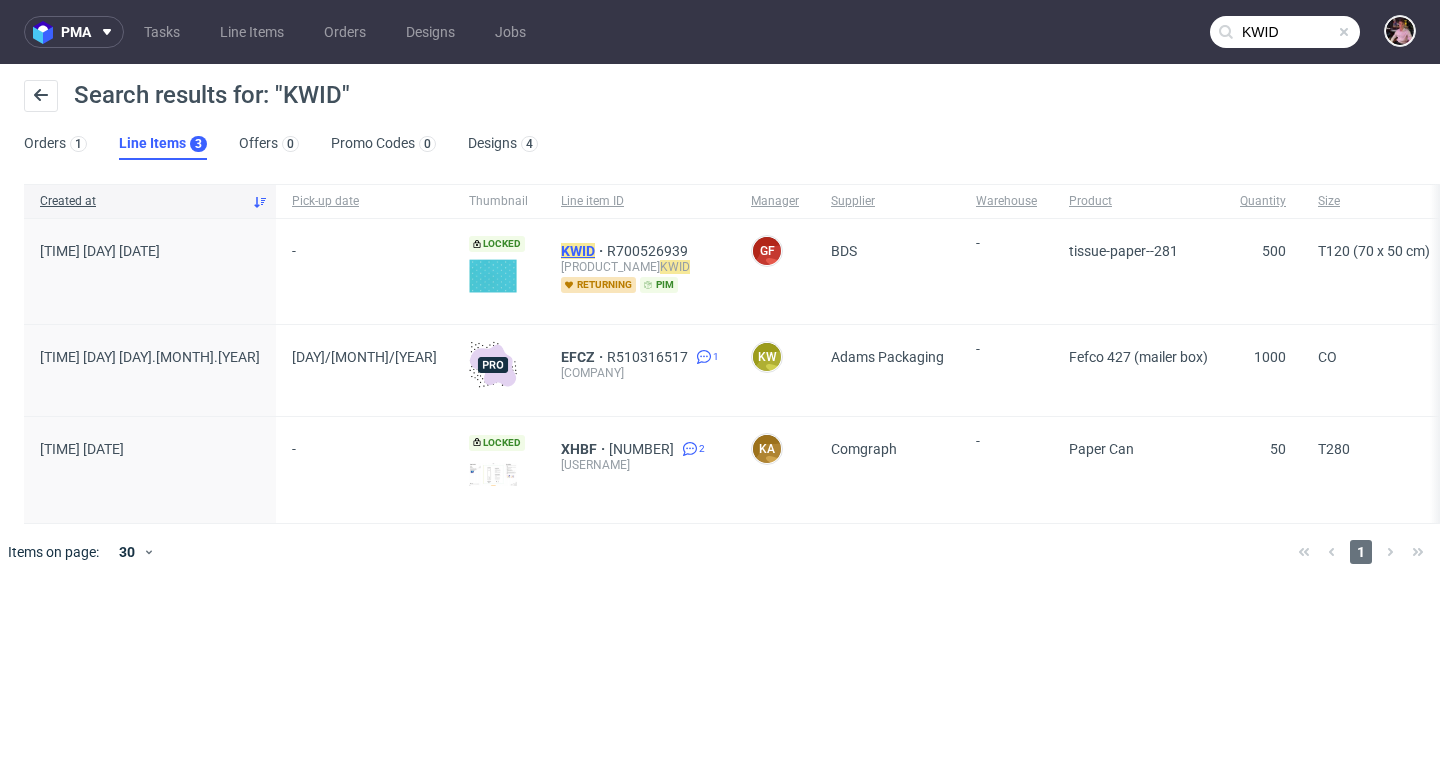 click on "KWID" 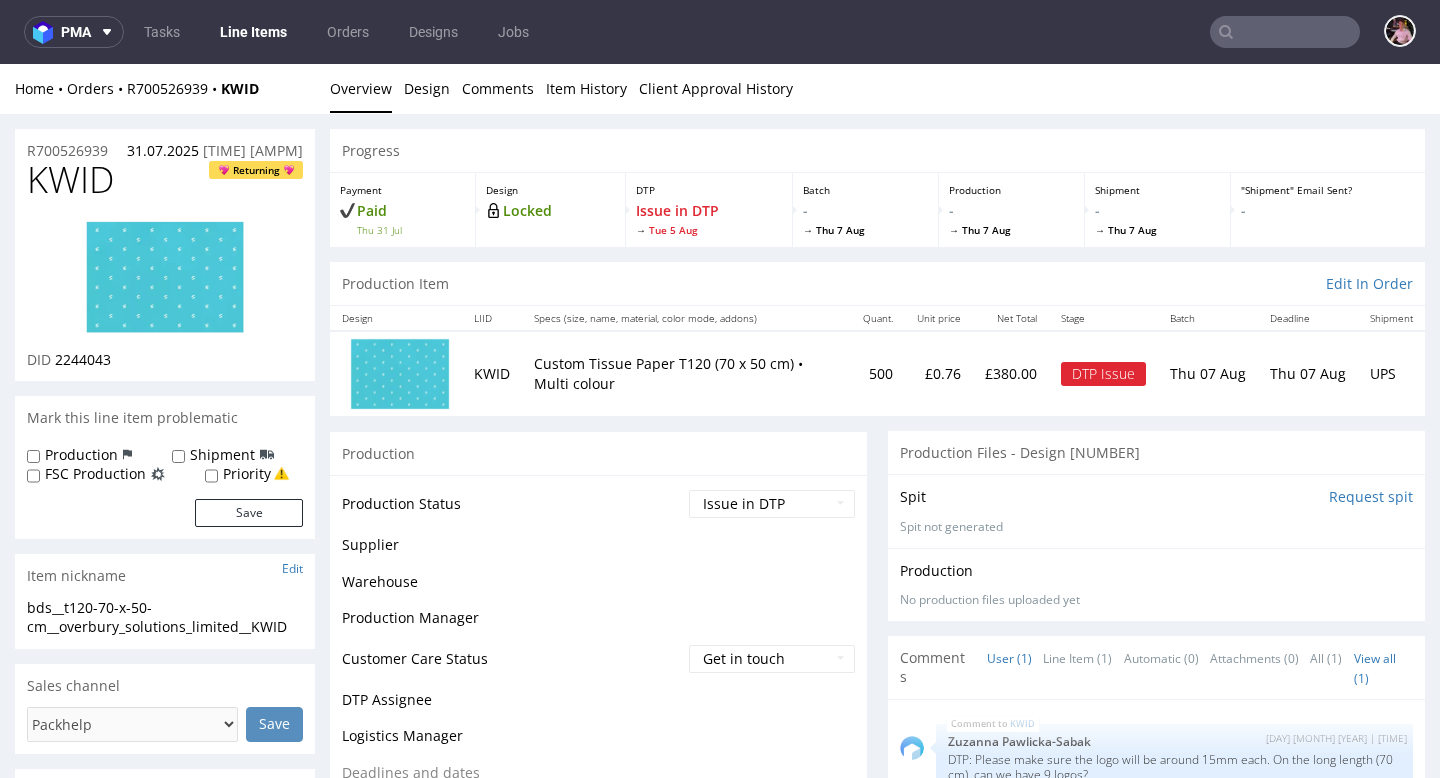 scroll, scrollTop: 0, scrollLeft: 0, axis: both 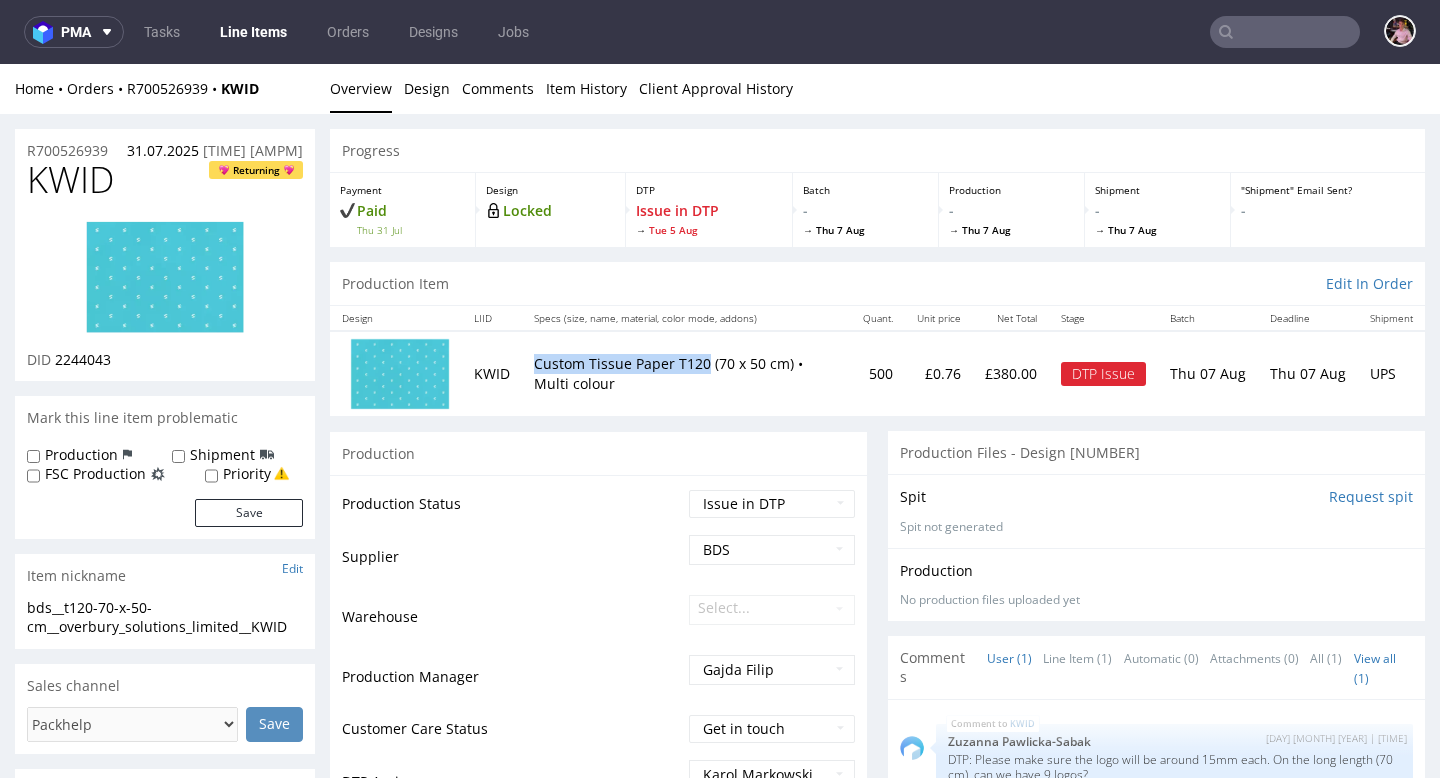 drag, startPoint x: 532, startPoint y: 367, endPoint x: 707, endPoint y: 366, distance: 175.00285 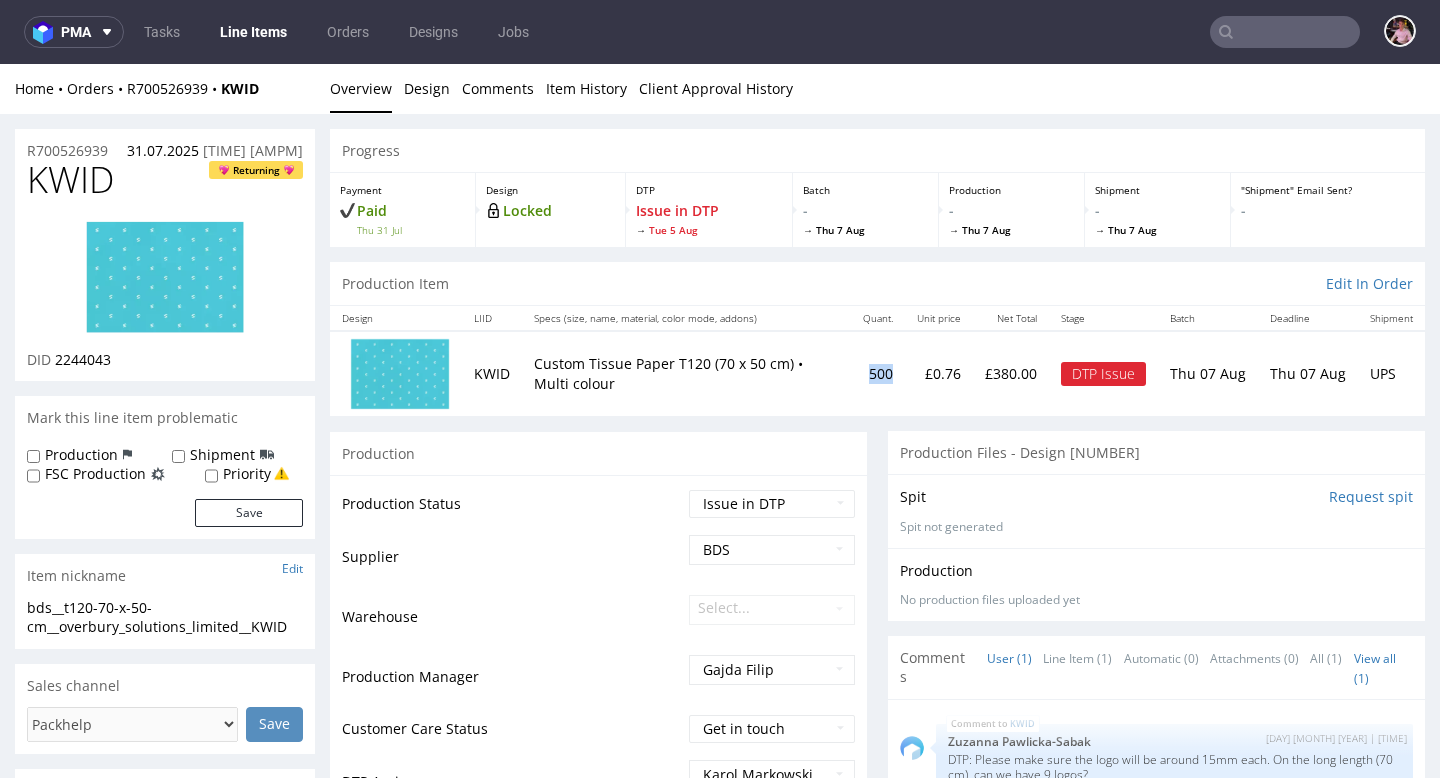 drag, startPoint x: 873, startPoint y: 371, endPoint x: 836, endPoint y: 371, distance: 37 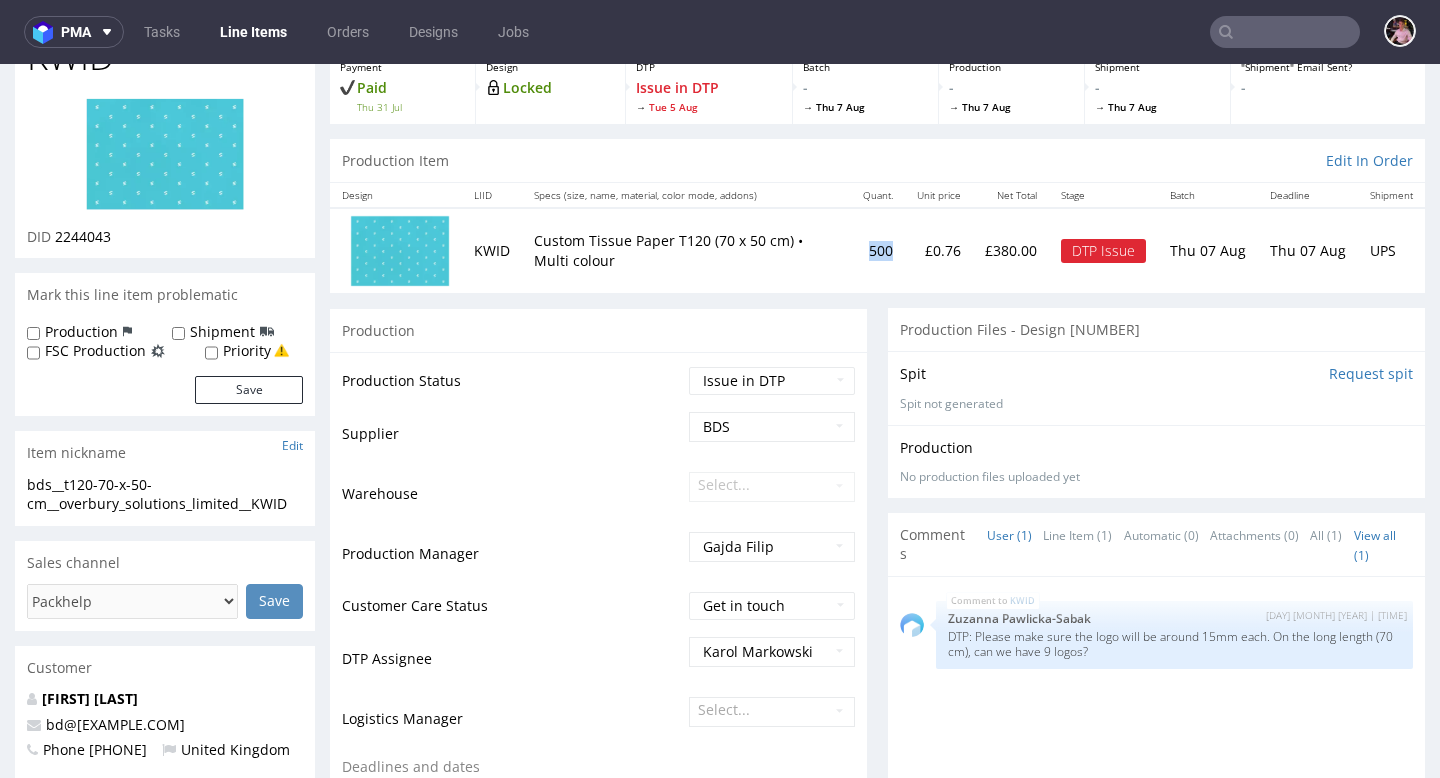 scroll, scrollTop: 143, scrollLeft: 0, axis: vertical 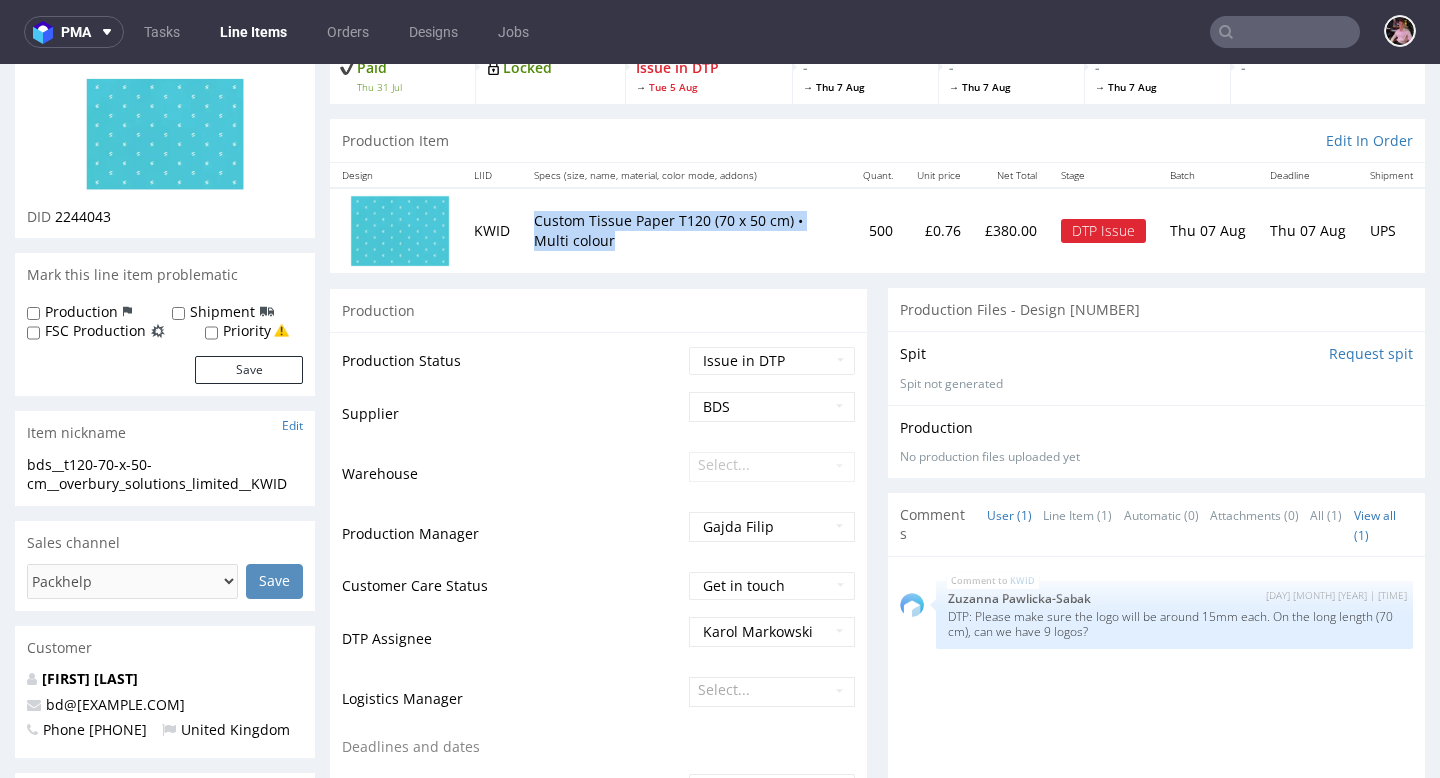 drag, startPoint x: 614, startPoint y: 236, endPoint x: 479, endPoint y: 235, distance: 135.00371 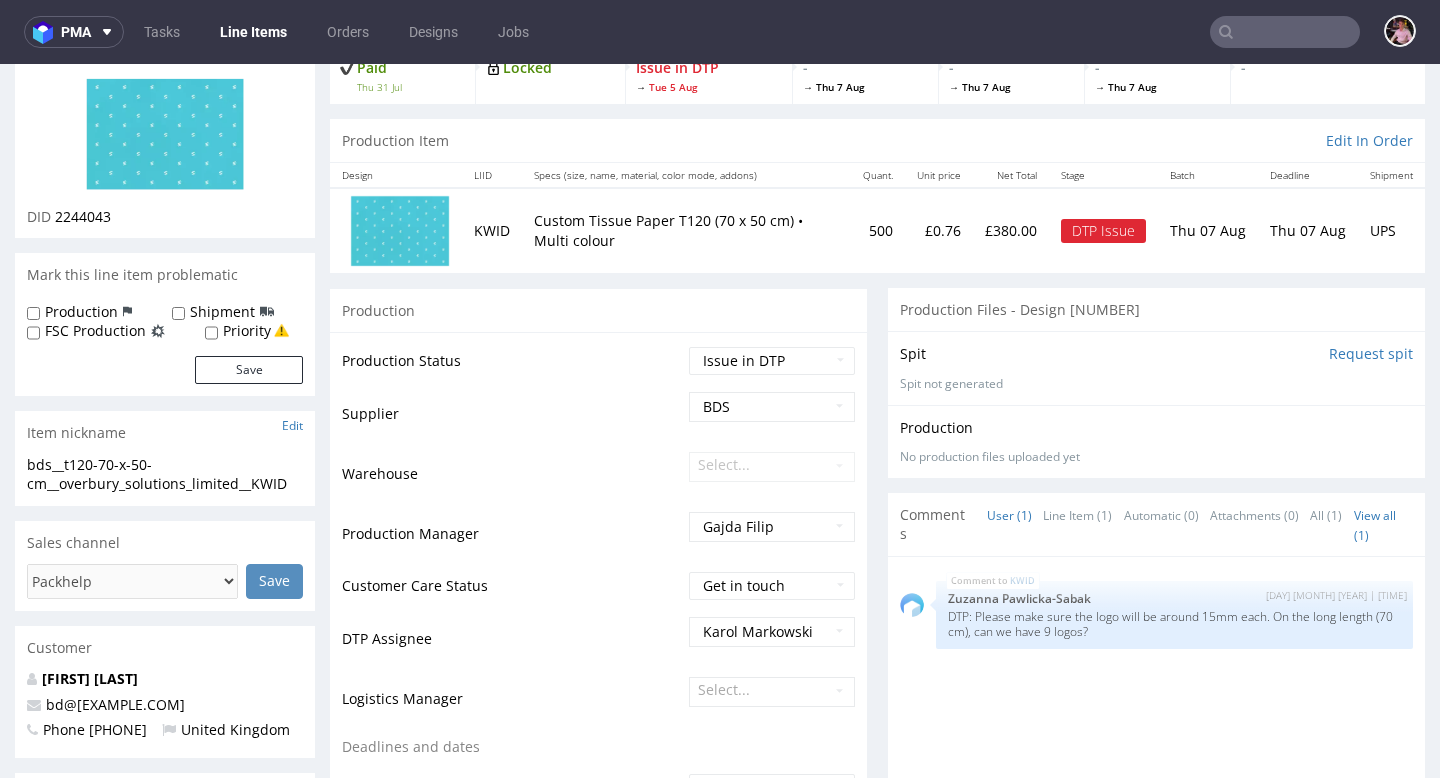 click on "Production" at bounding box center (598, 310) 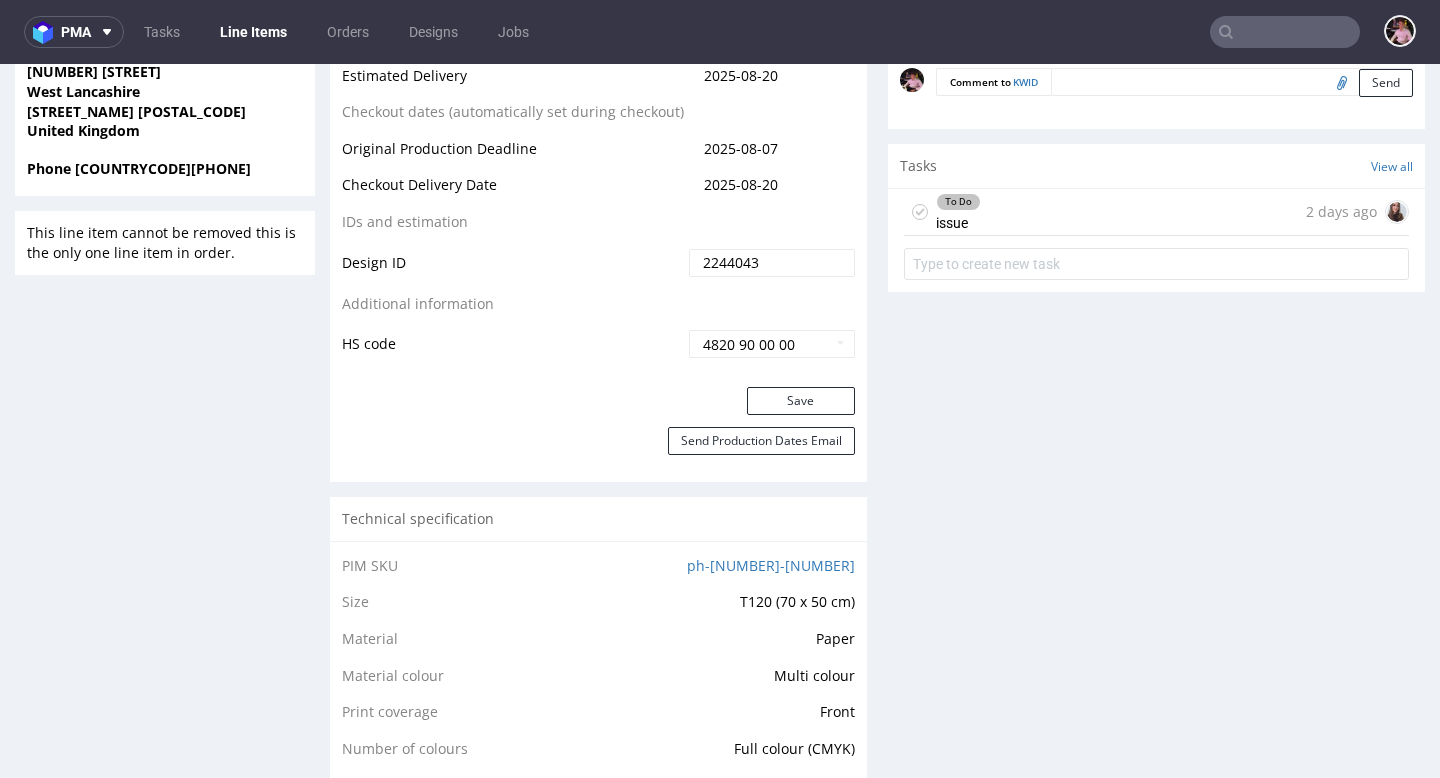 scroll, scrollTop: 1032, scrollLeft: 0, axis: vertical 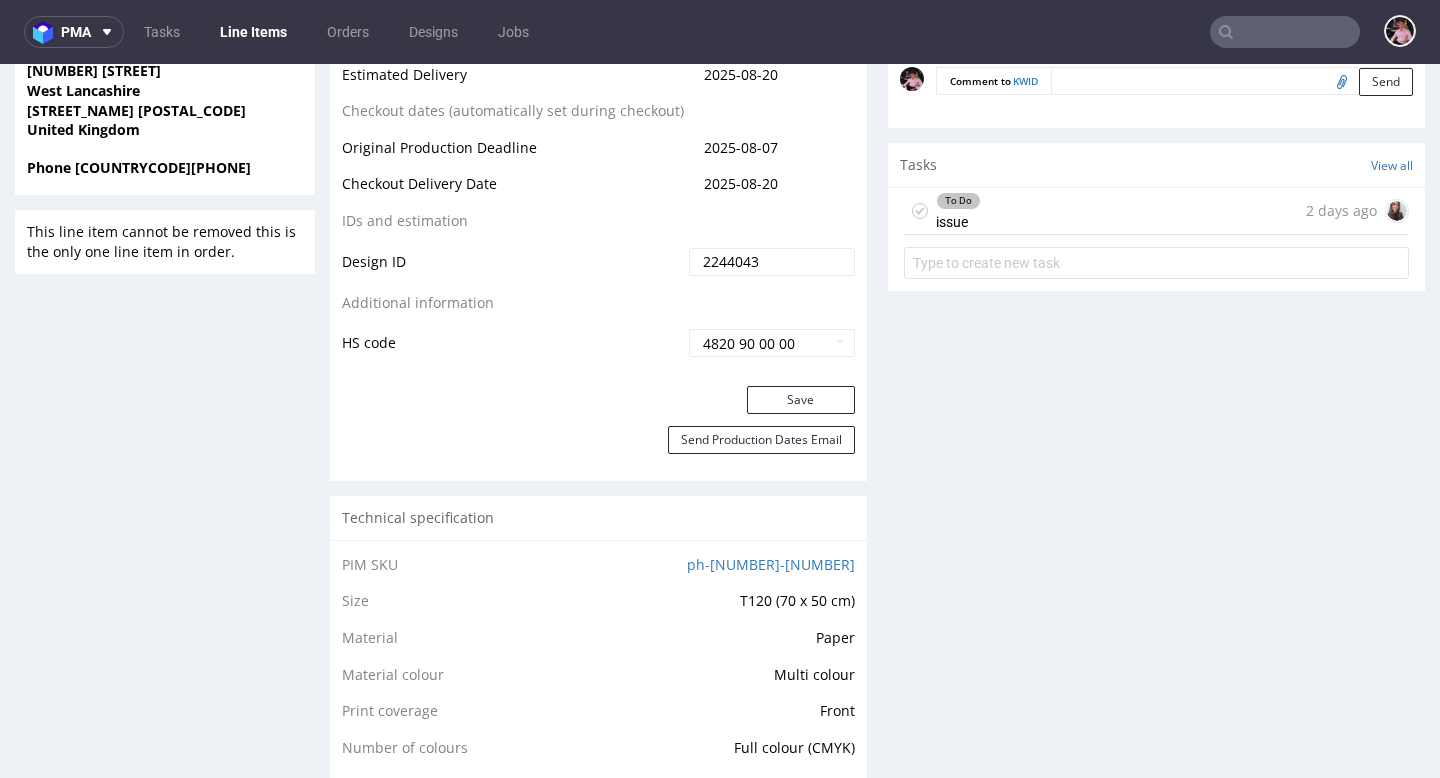 click on "To Do issue [DURATION] ago" at bounding box center (1156, 211) 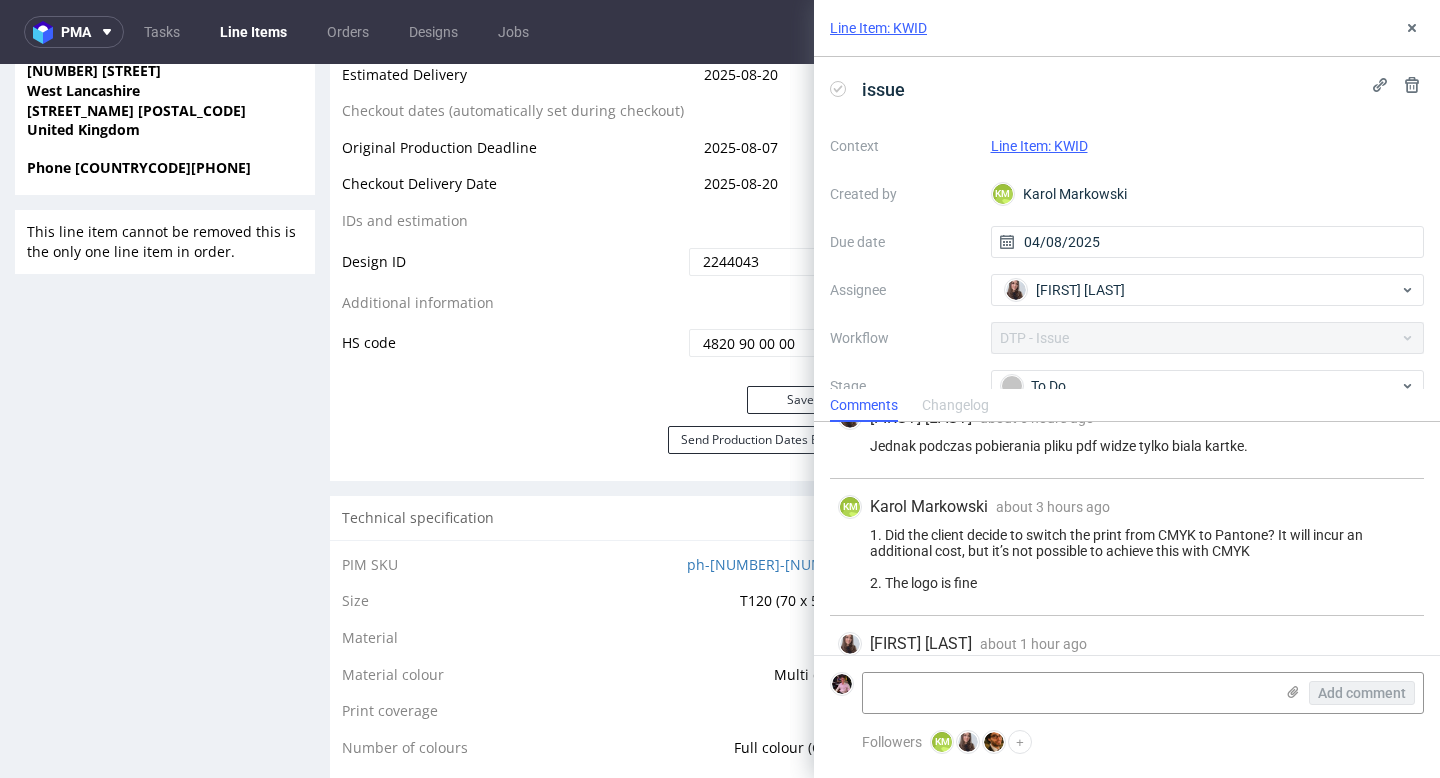 scroll, scrollTop: 513, scrollLeft: 0, axis: vertical 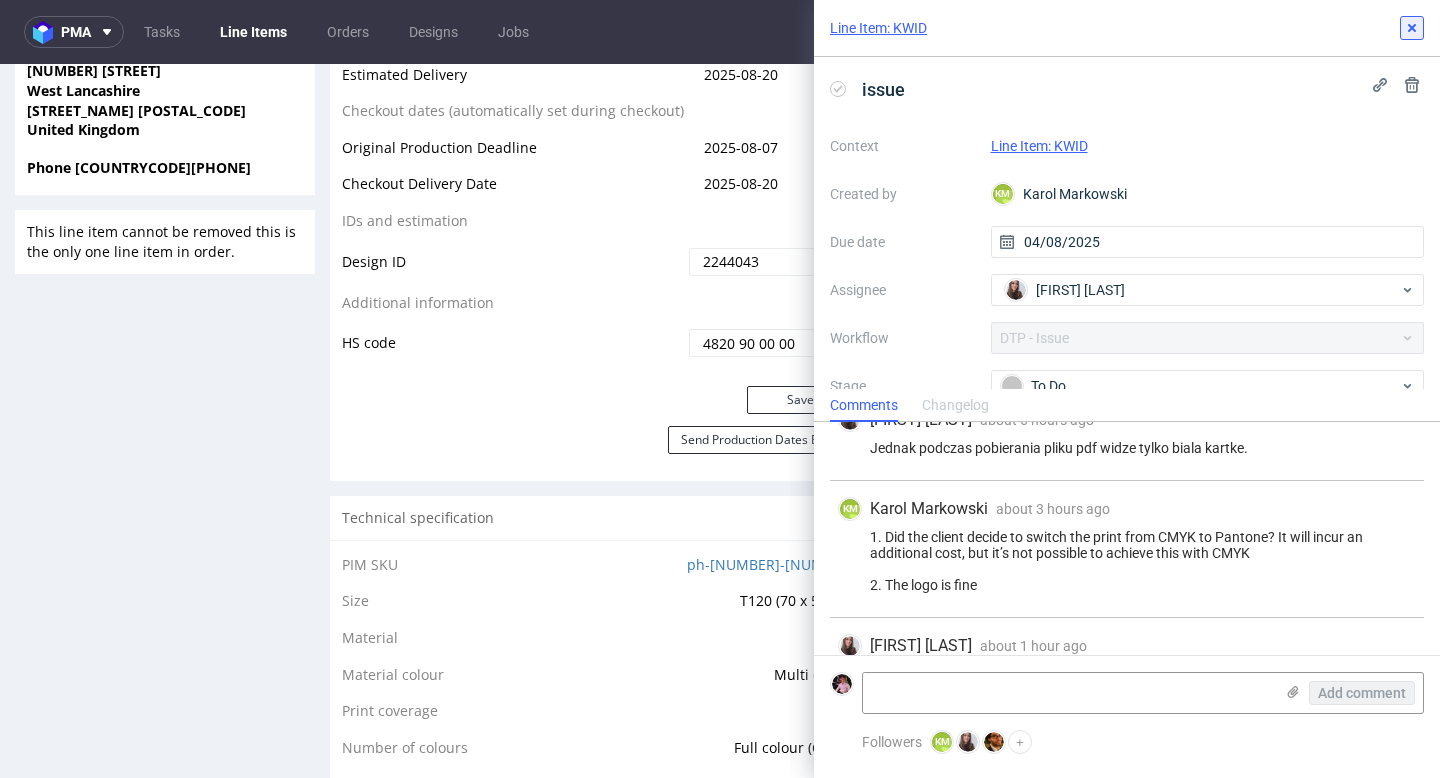 click at bounding box center [1412, 28] 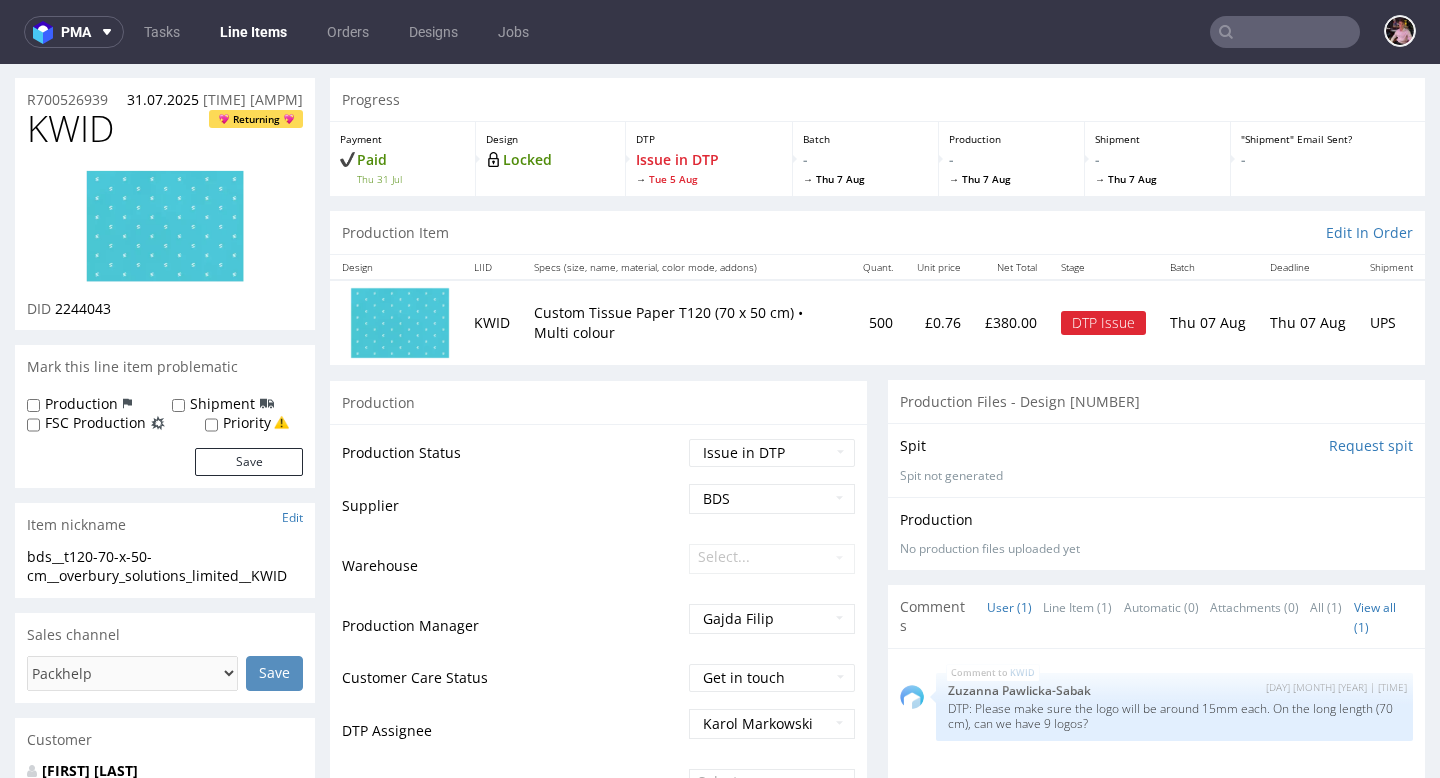 scroll, scrollTop: 0, scrollLeft: 0, axis: both 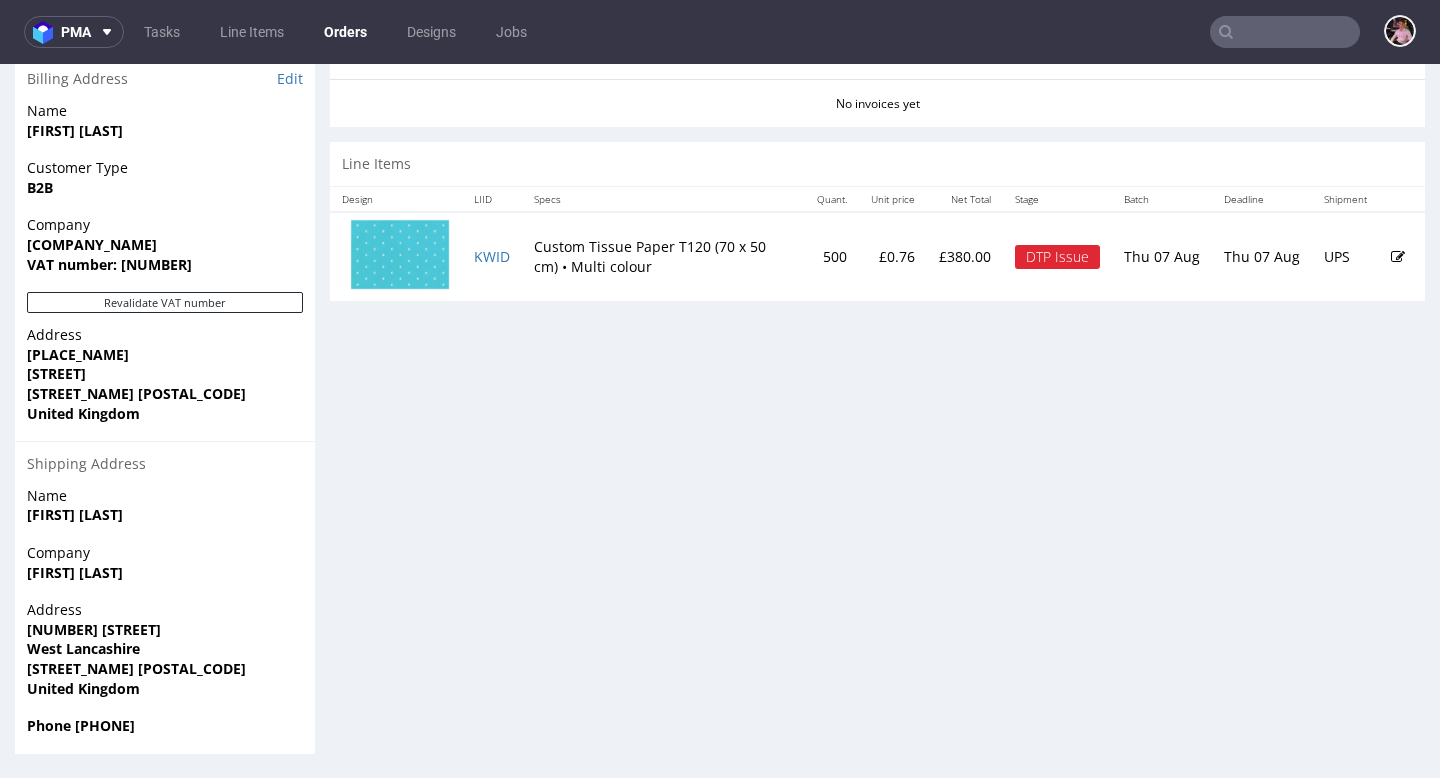 click at bounding box center (1398, 257) 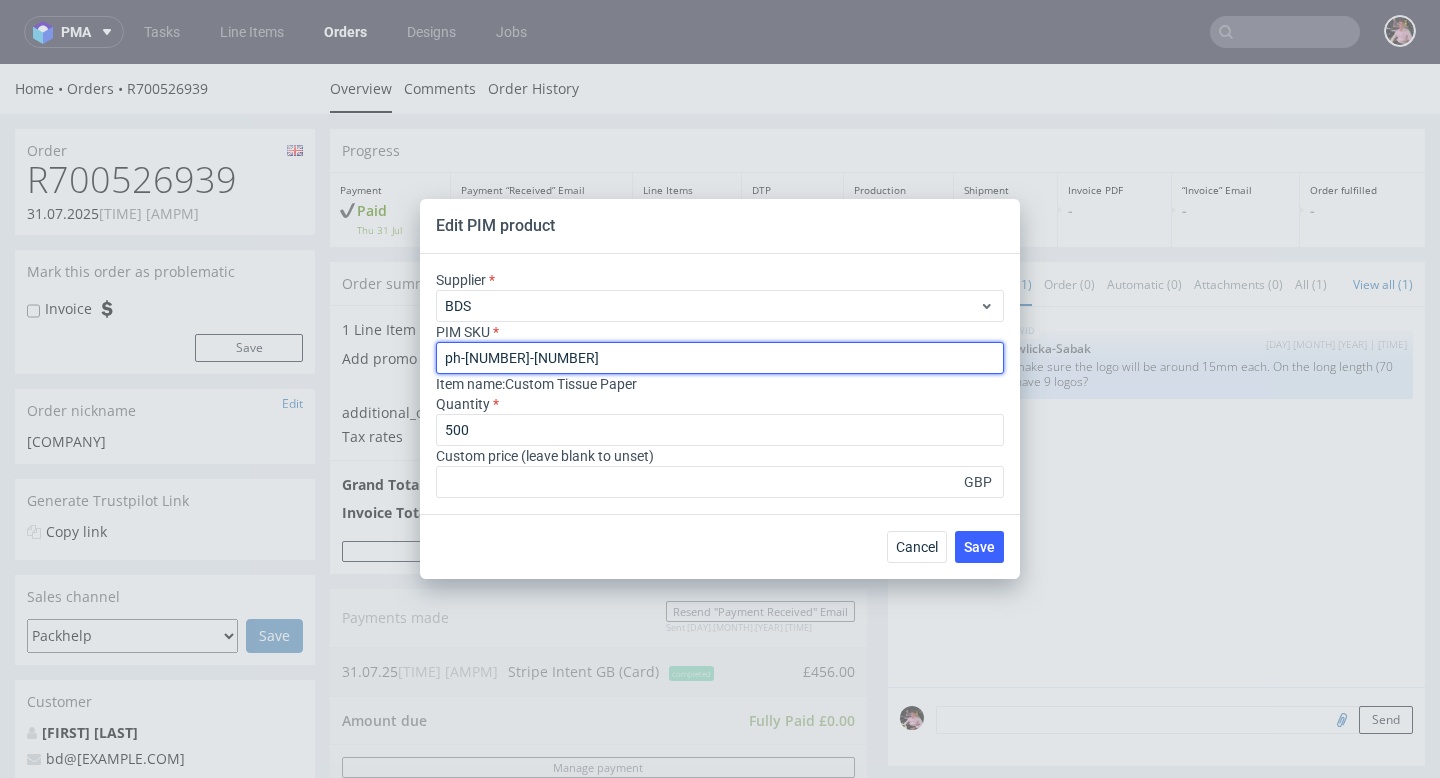 drag, startPoint x: 597, startPoint y: 349, endPoint x: 350, endPoint y: 349, distance: 247 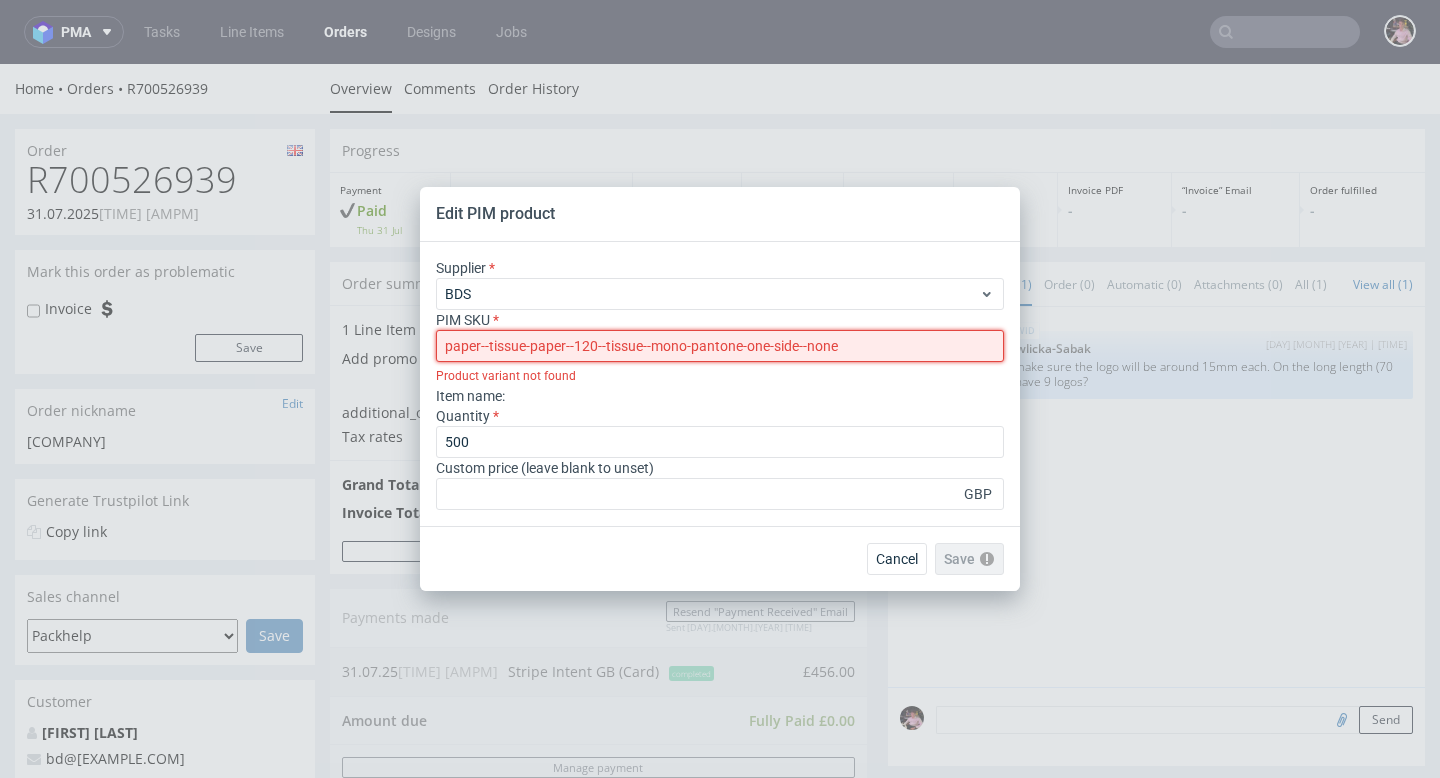 click on "paper--tissue-paper--120--tissue--mono-pantone-one-side--none" at bounding box center [720, 346] 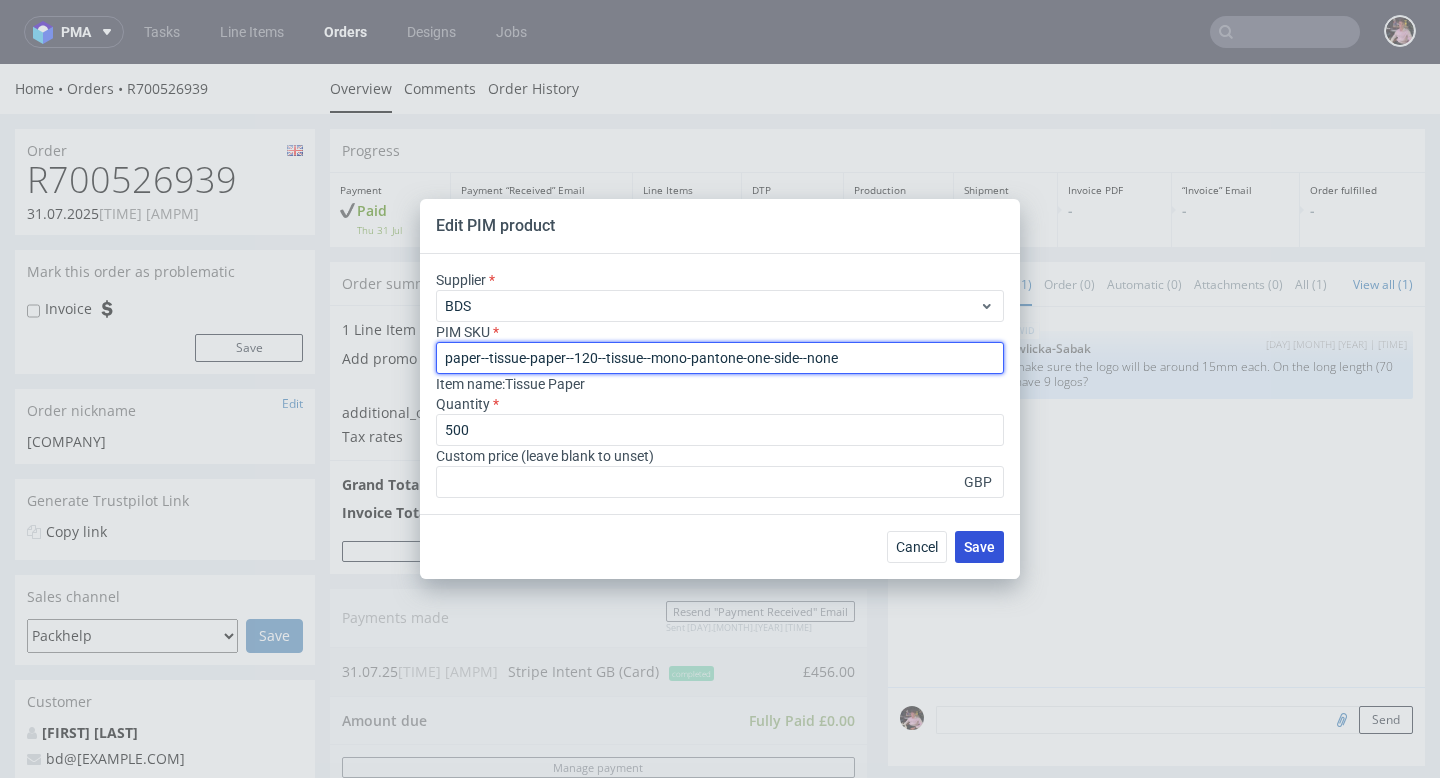 type on "paper--tissue-paper--120--tissue--mono-pantone-one-side--none" 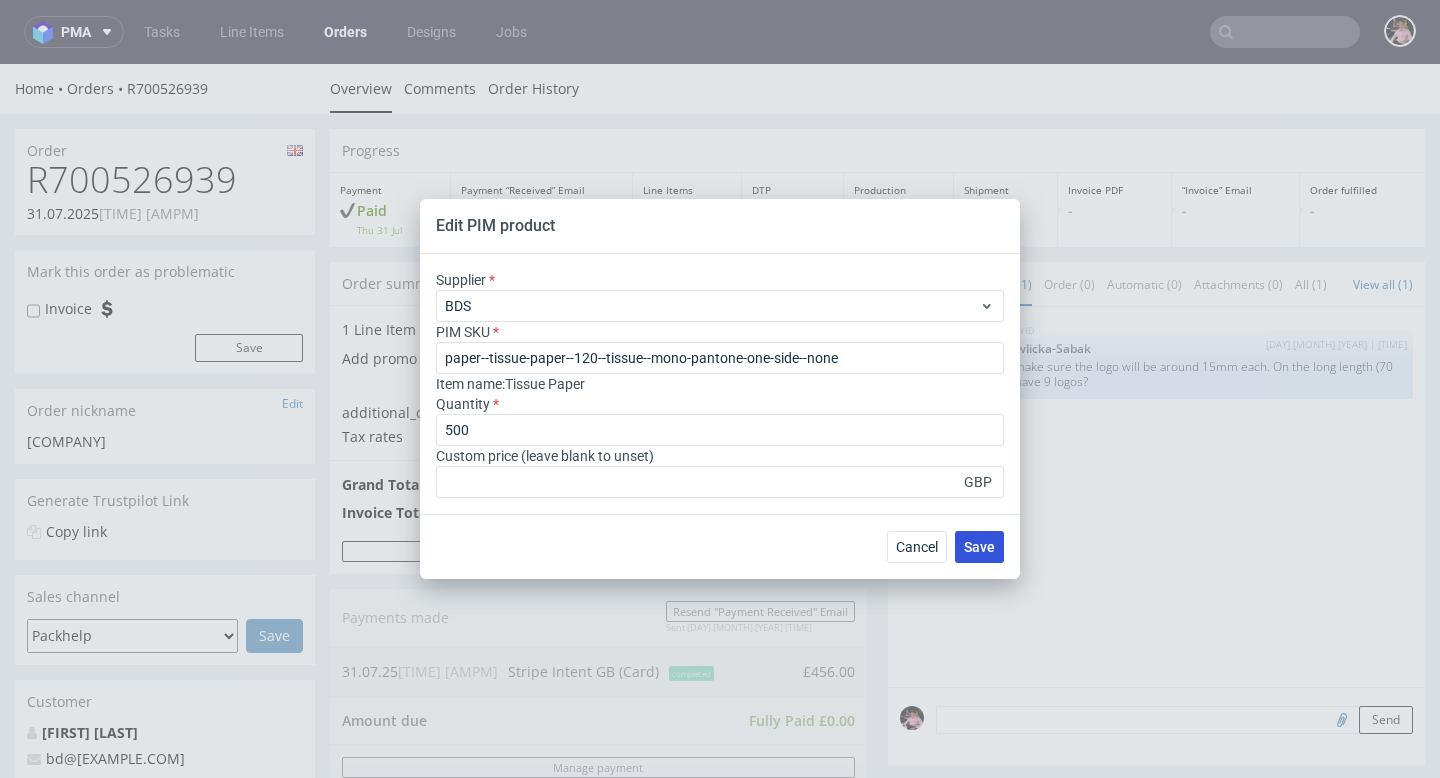 click on "Save" at bounding box center (979, 547) 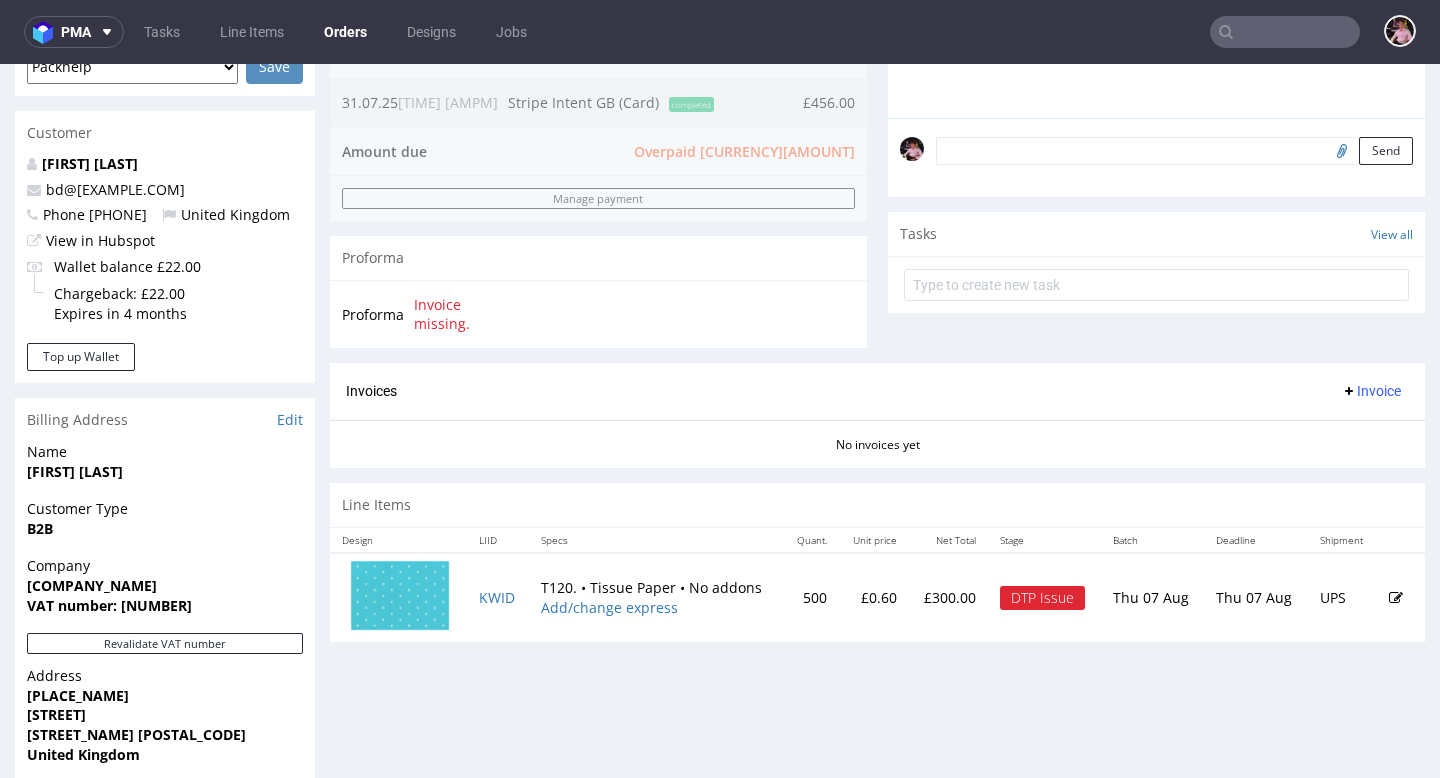 scroll, scrollTop: 727, scrollLeft: 0, axis: vertical 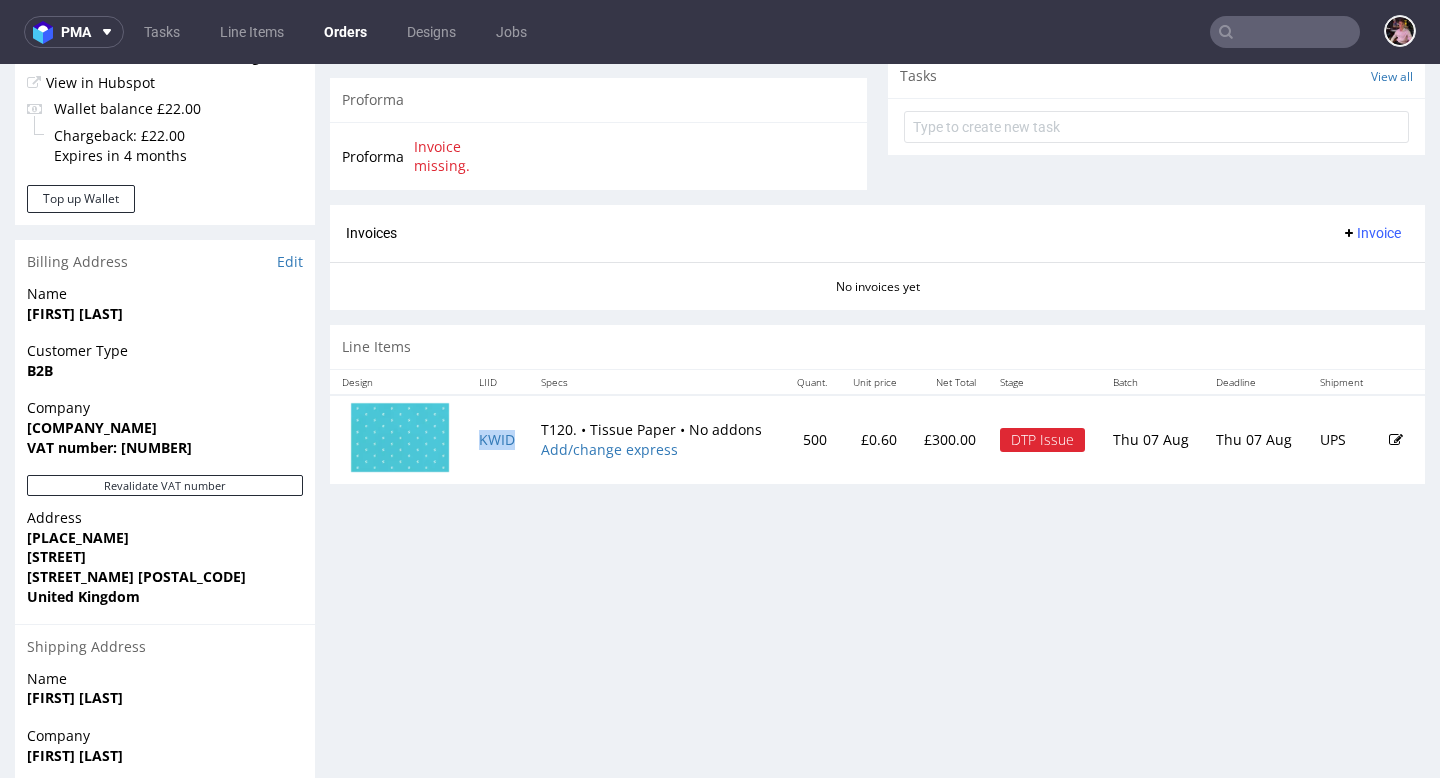 click on "KWID" at bounding box center (498, 439) 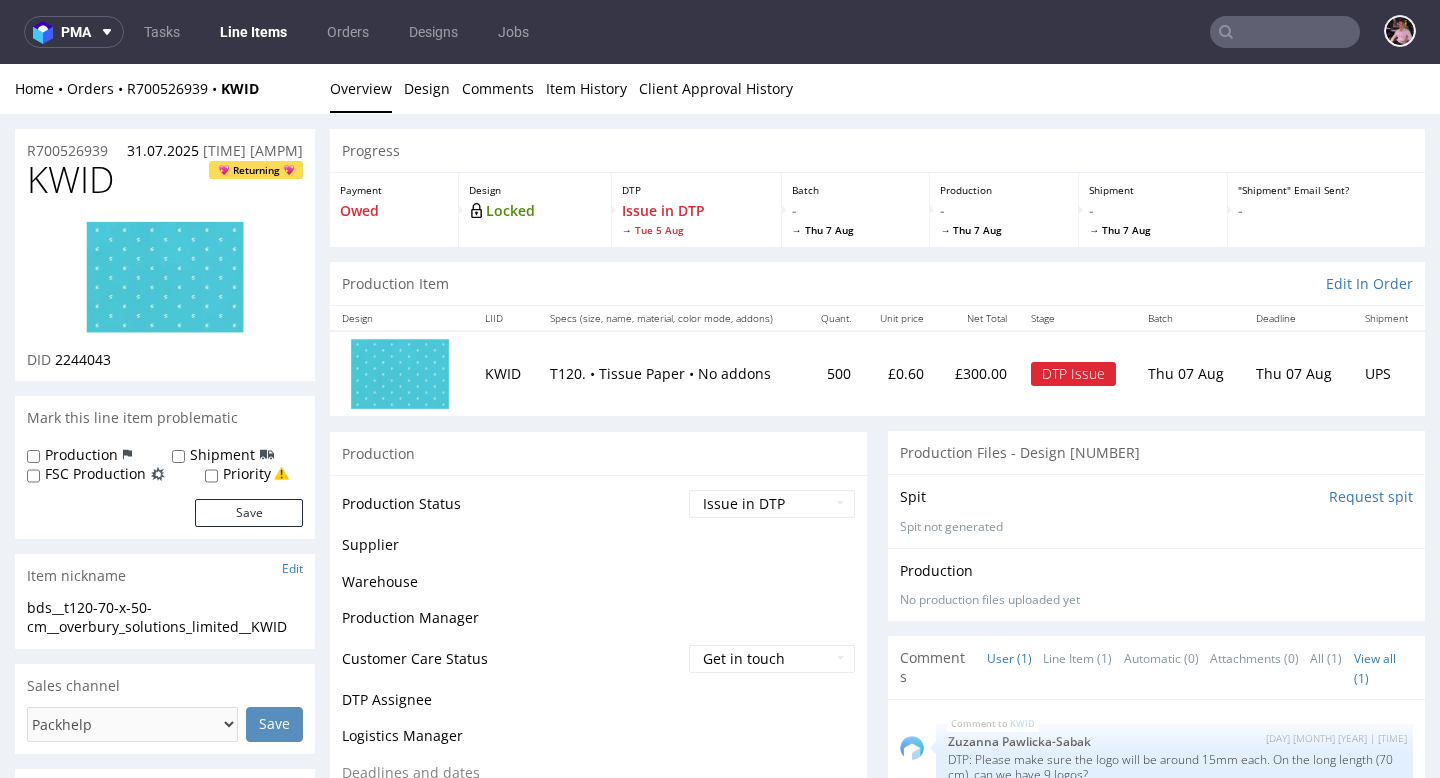 scroll, scrollTop: 0, scrollLeft: 0, axis: both 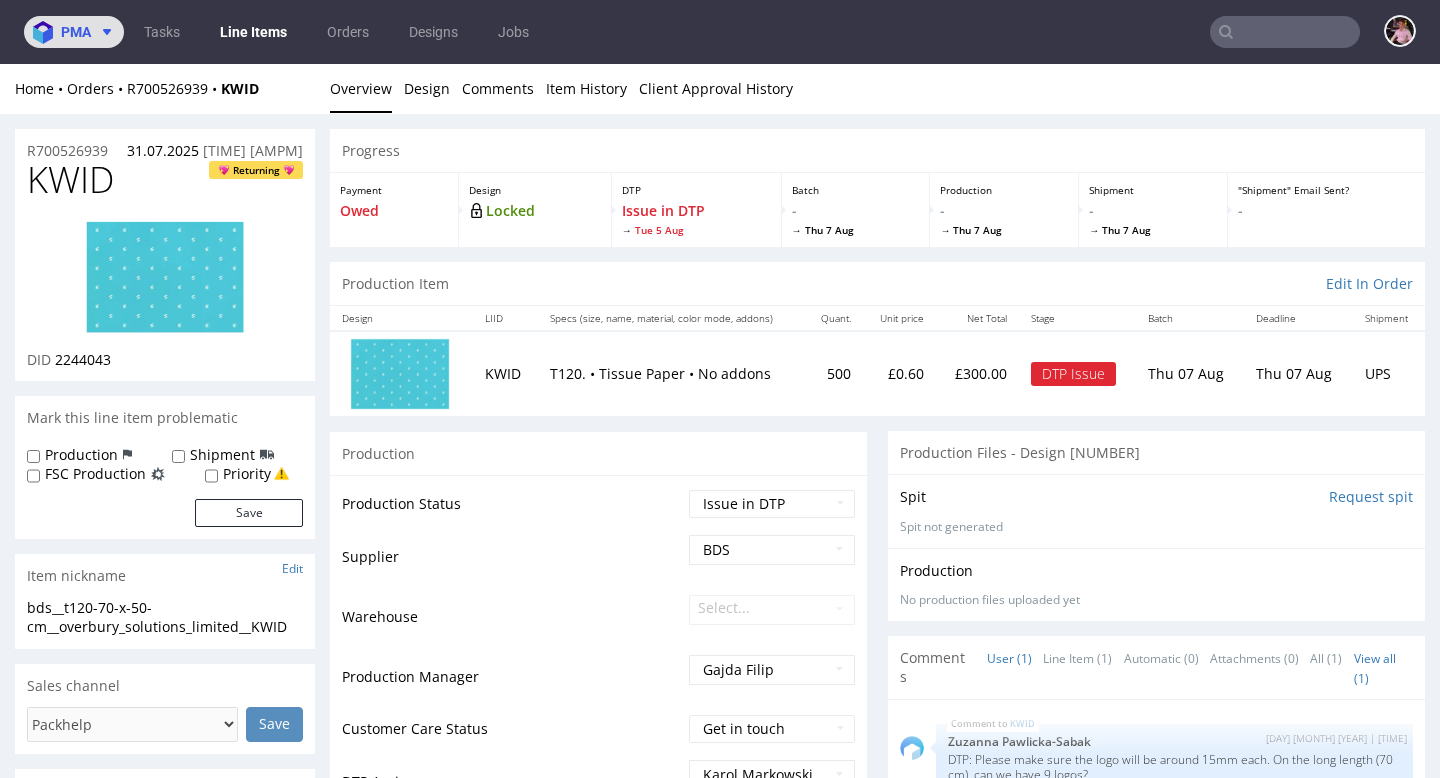 click 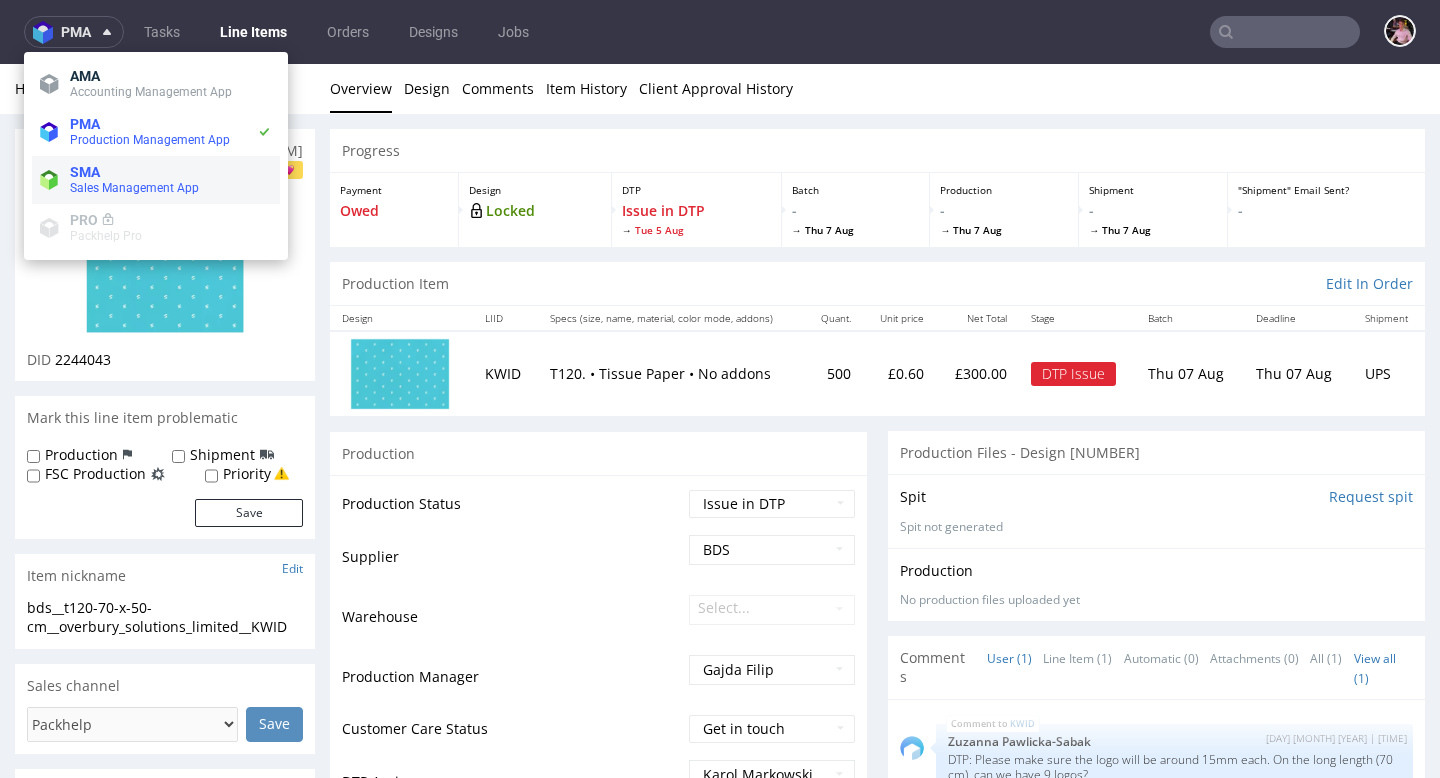 click on "Sales Management App" at bounding box center (134, 188) 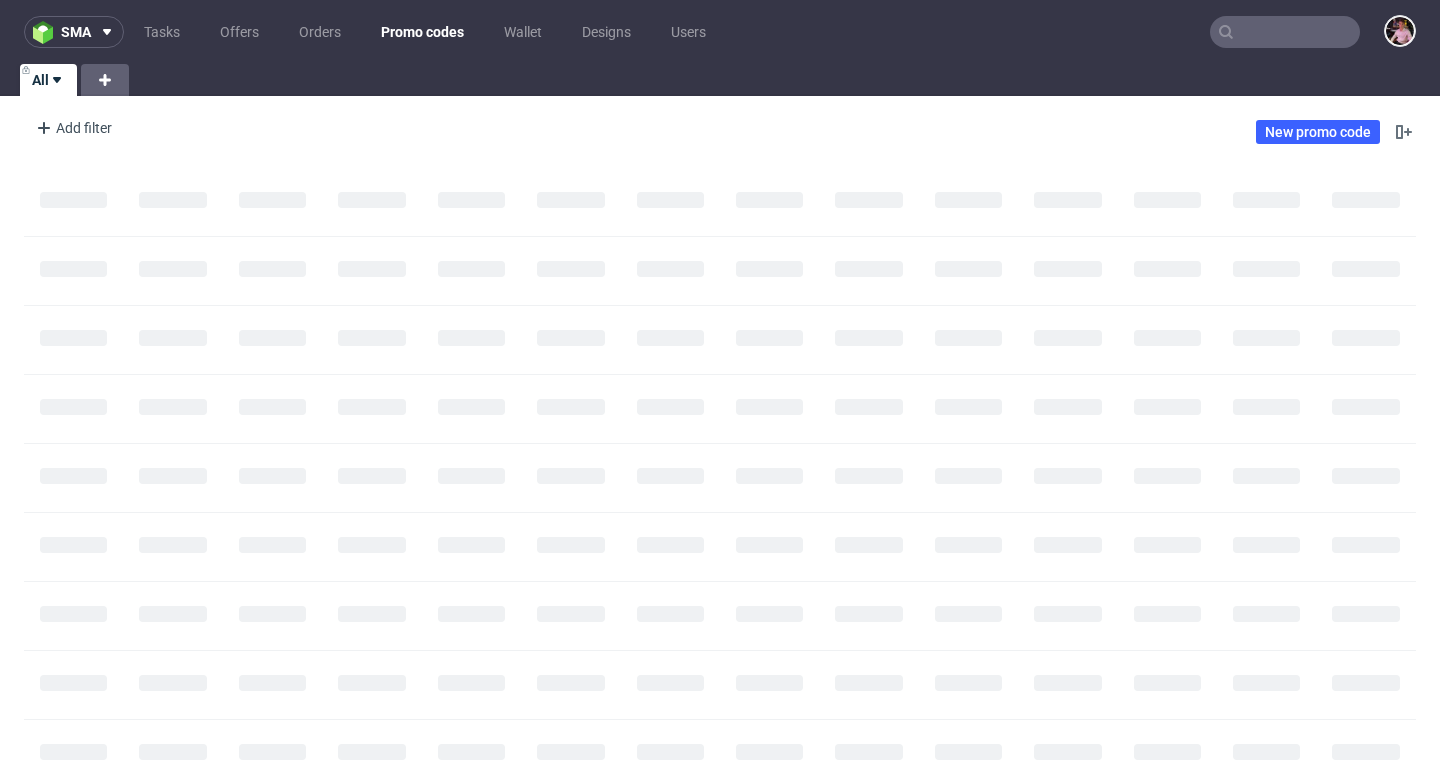 scroll, scrollTop: 653, scrollLeft: 0, axis: vertical 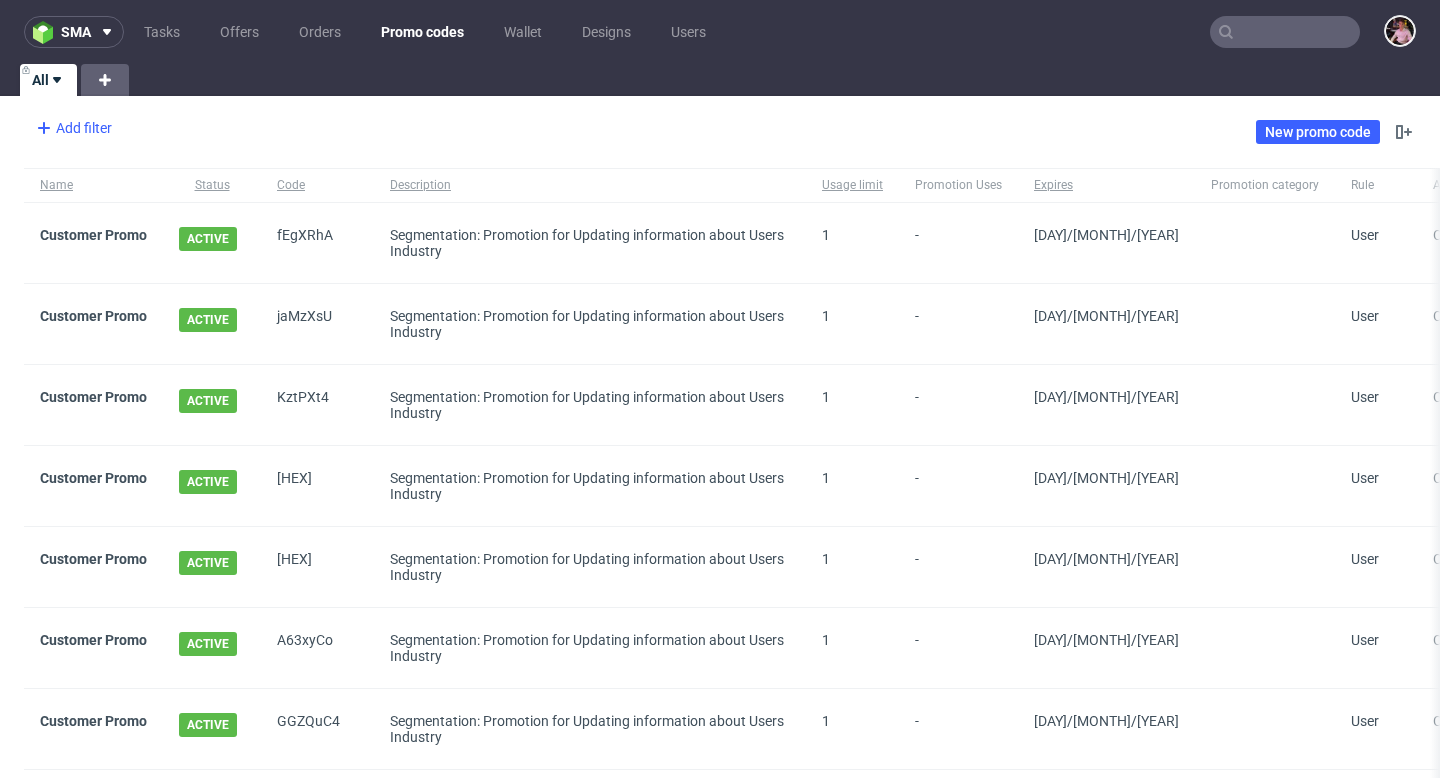 click on "Add filter" at bounding box center [72, 128] 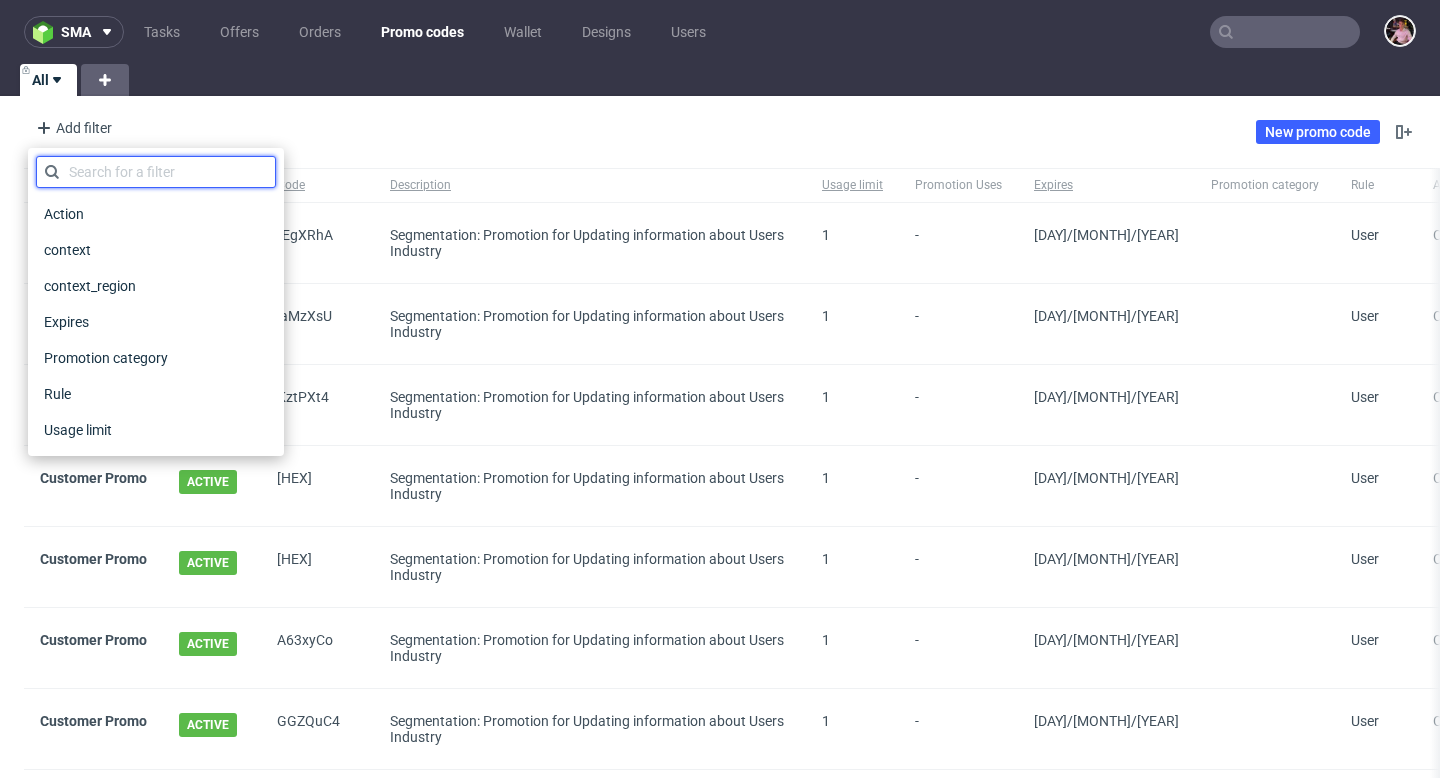 click at bounding box center (156, 172) 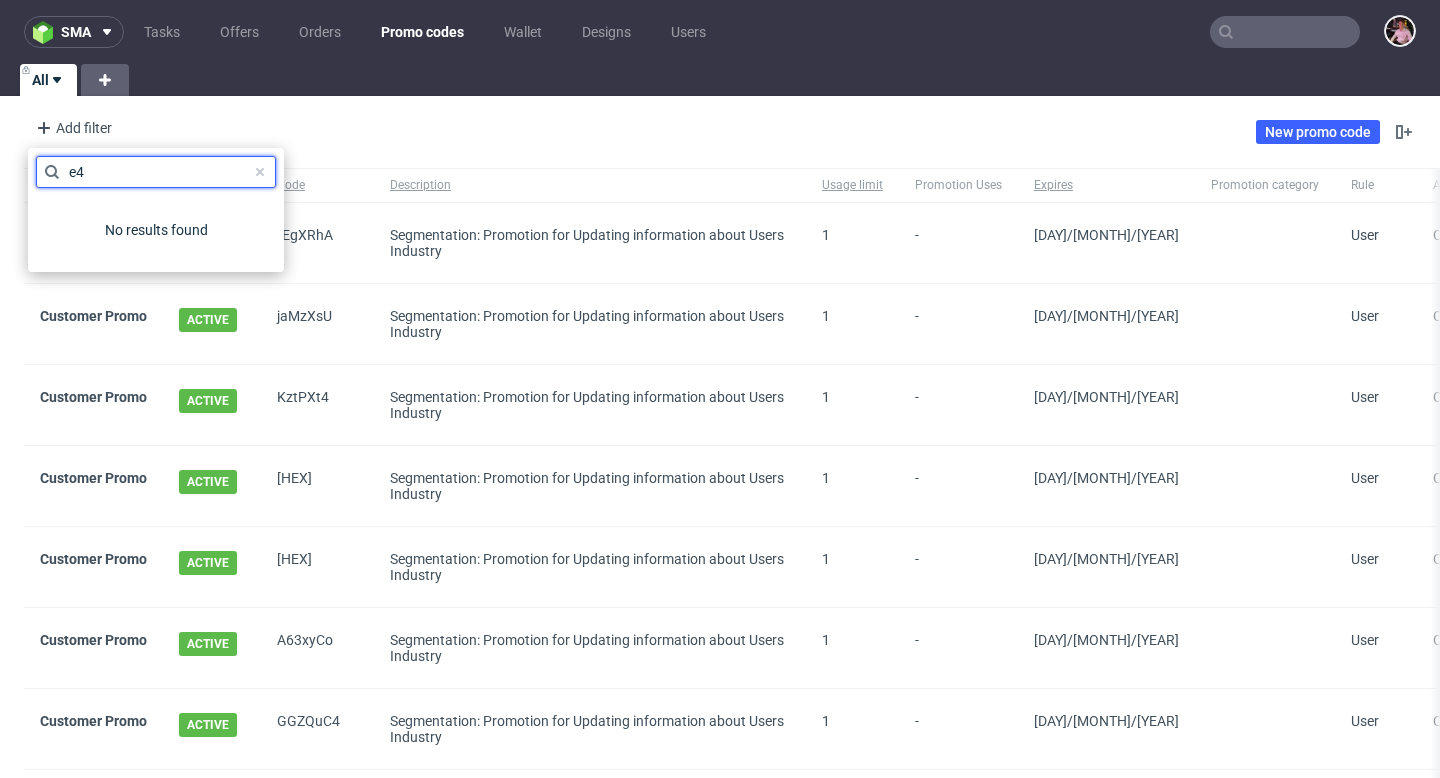 type on "e" 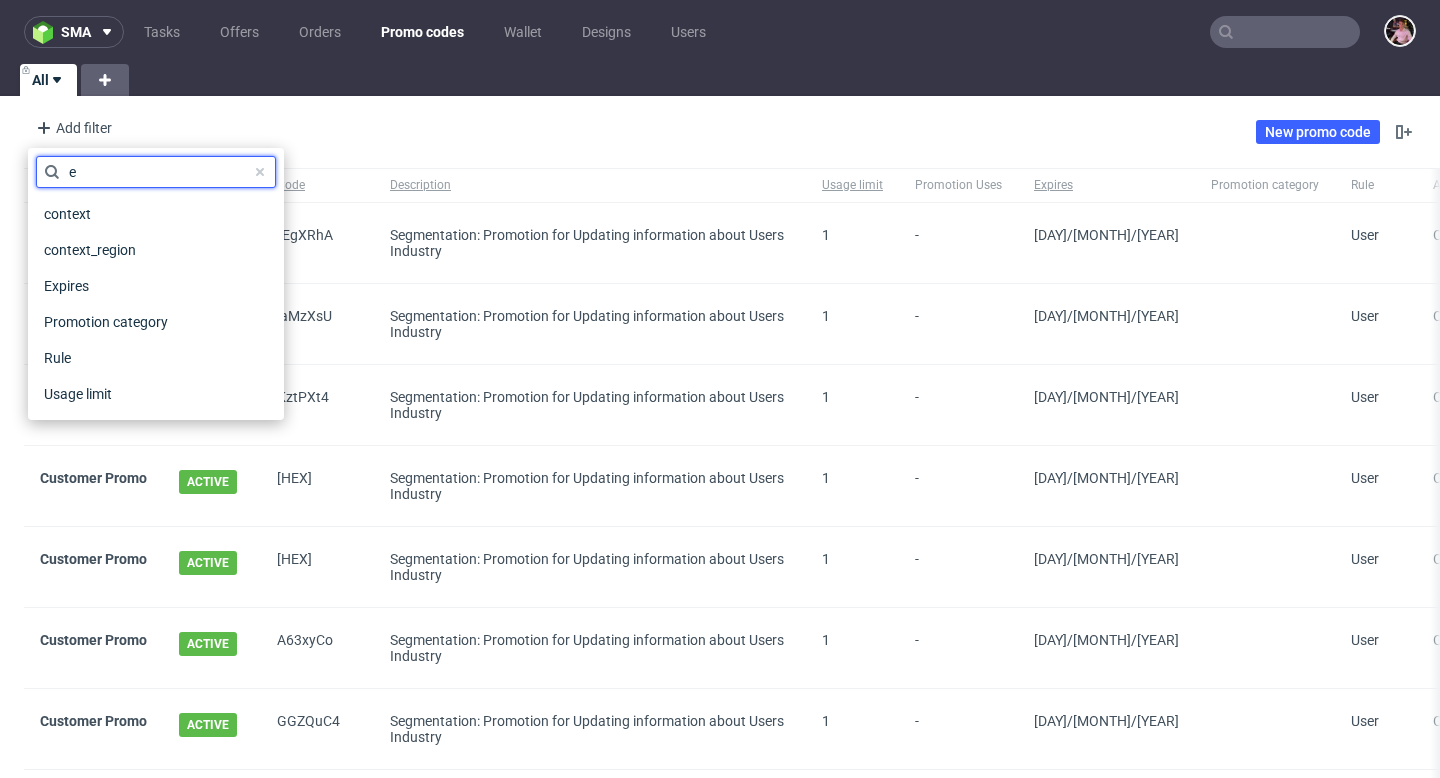type 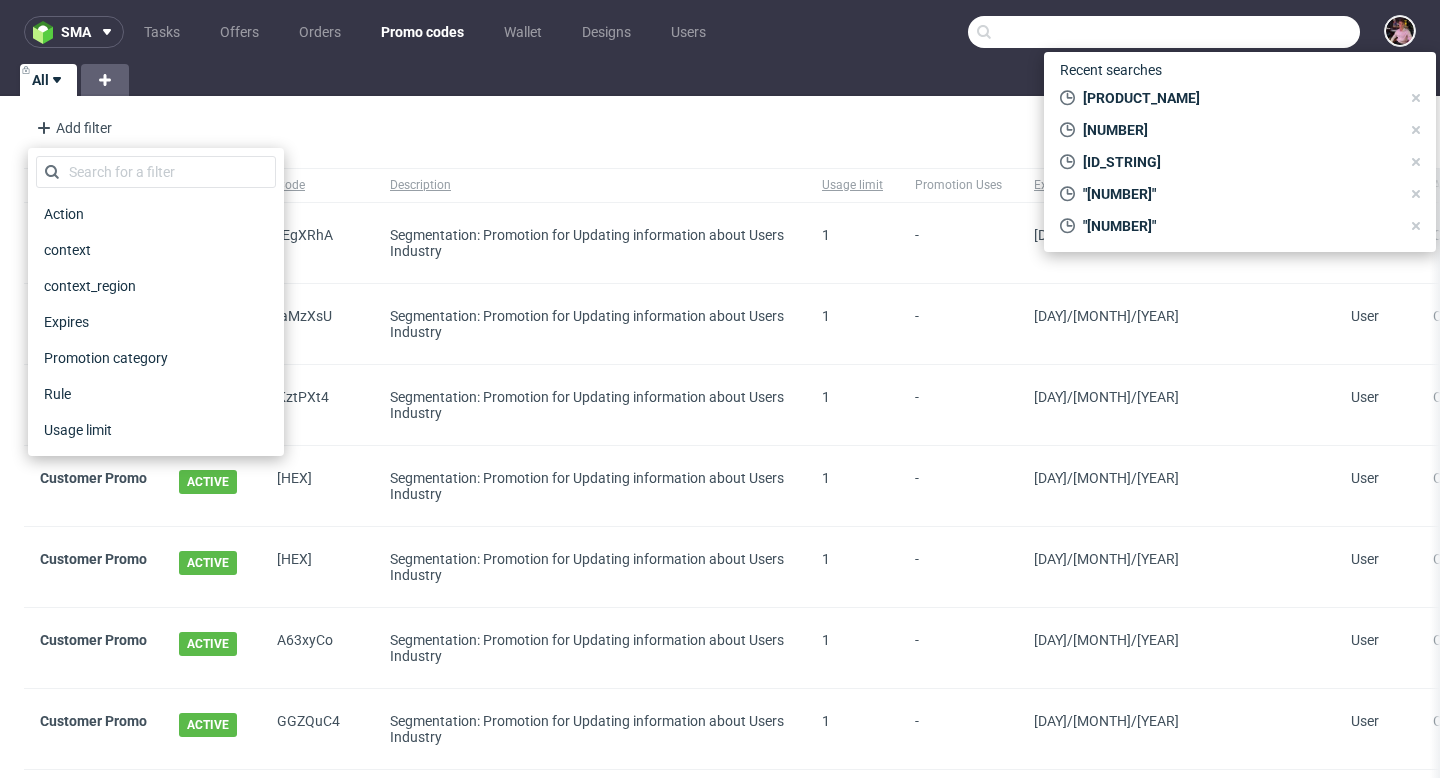 click at bounding box center (1164, 32) 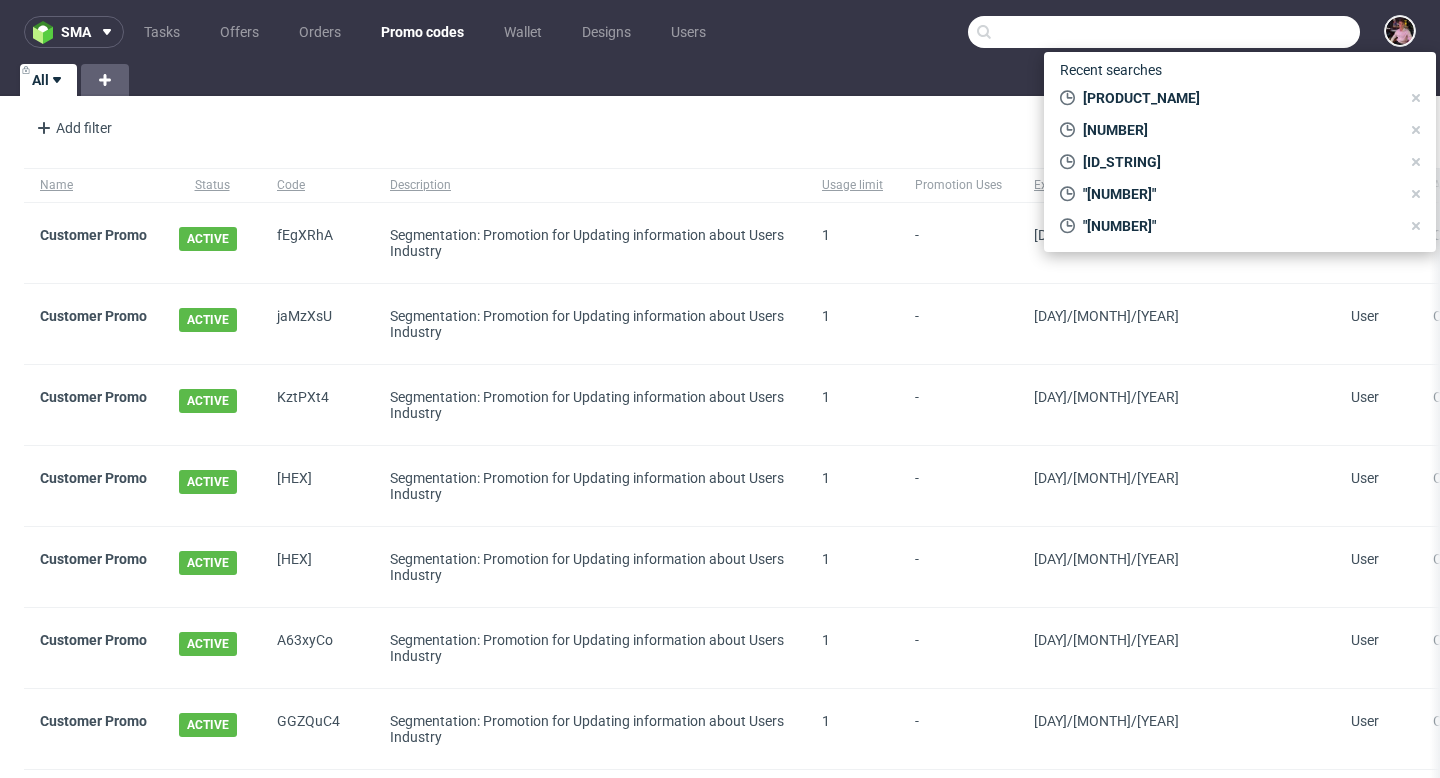 paste on "[HEX]" 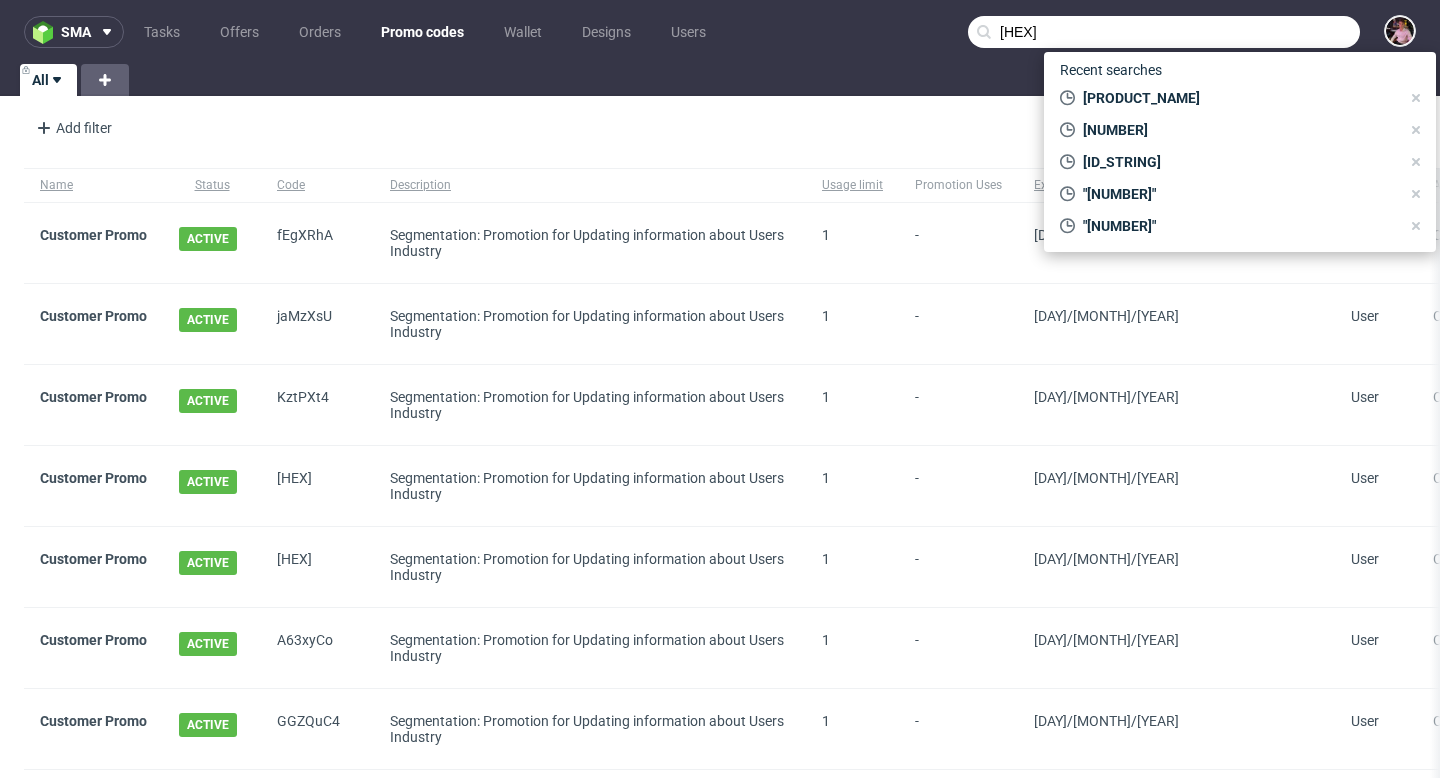 paste on "[HEX]" 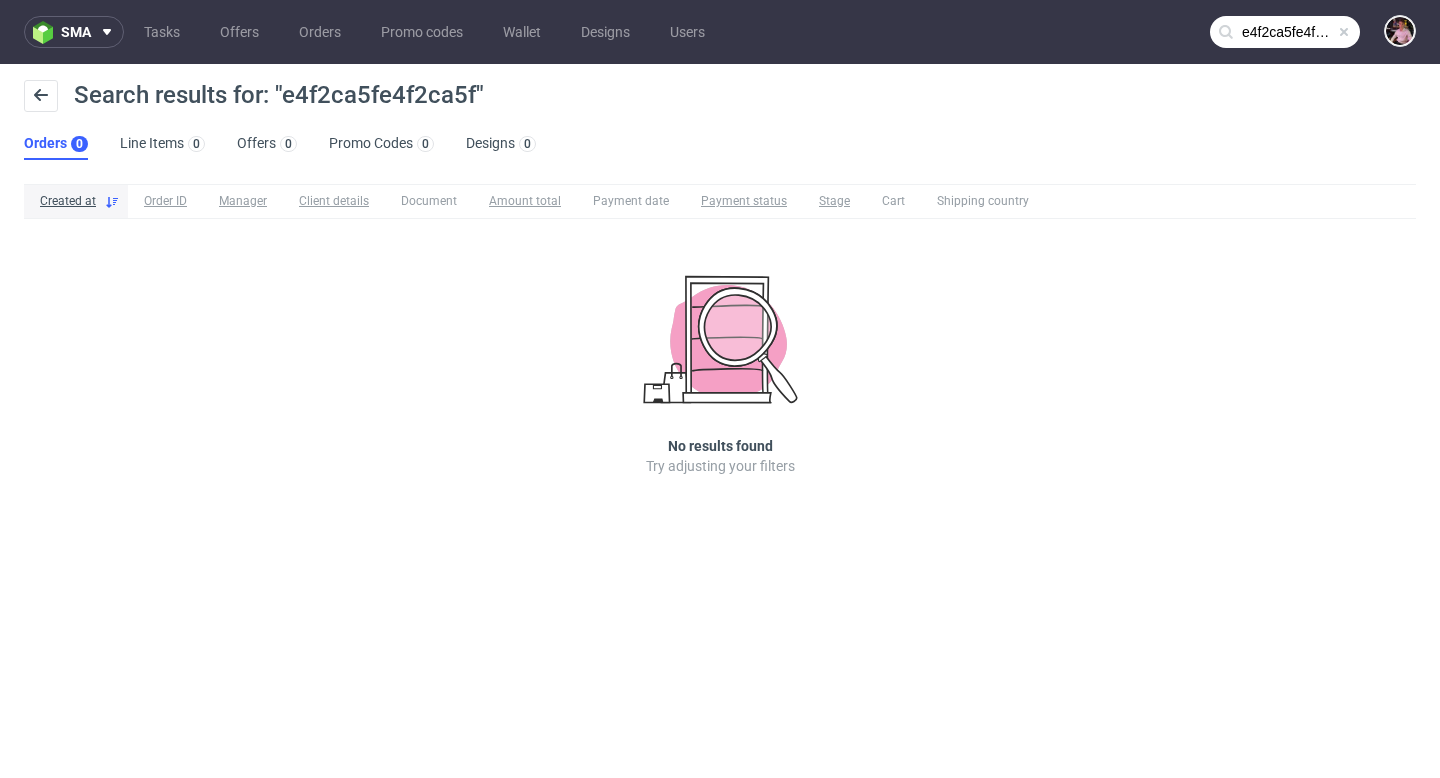 click on "e4f2ca5fe4f2ca5f" at bounding box center [1285, 32] 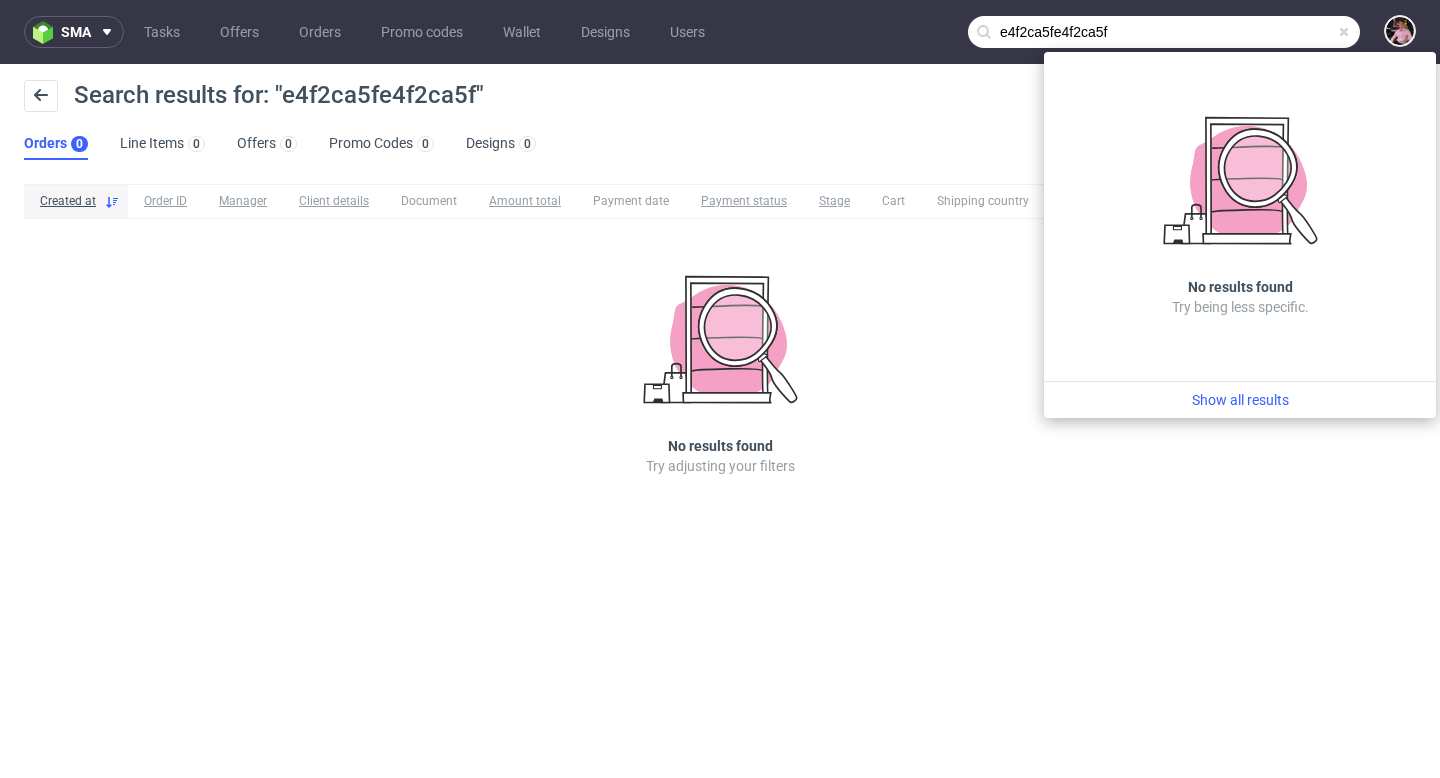 drag, startPoint x: 1208, startPoint y: 30, endPoint x: 1058, endPoint y: 27, distance: 150.03 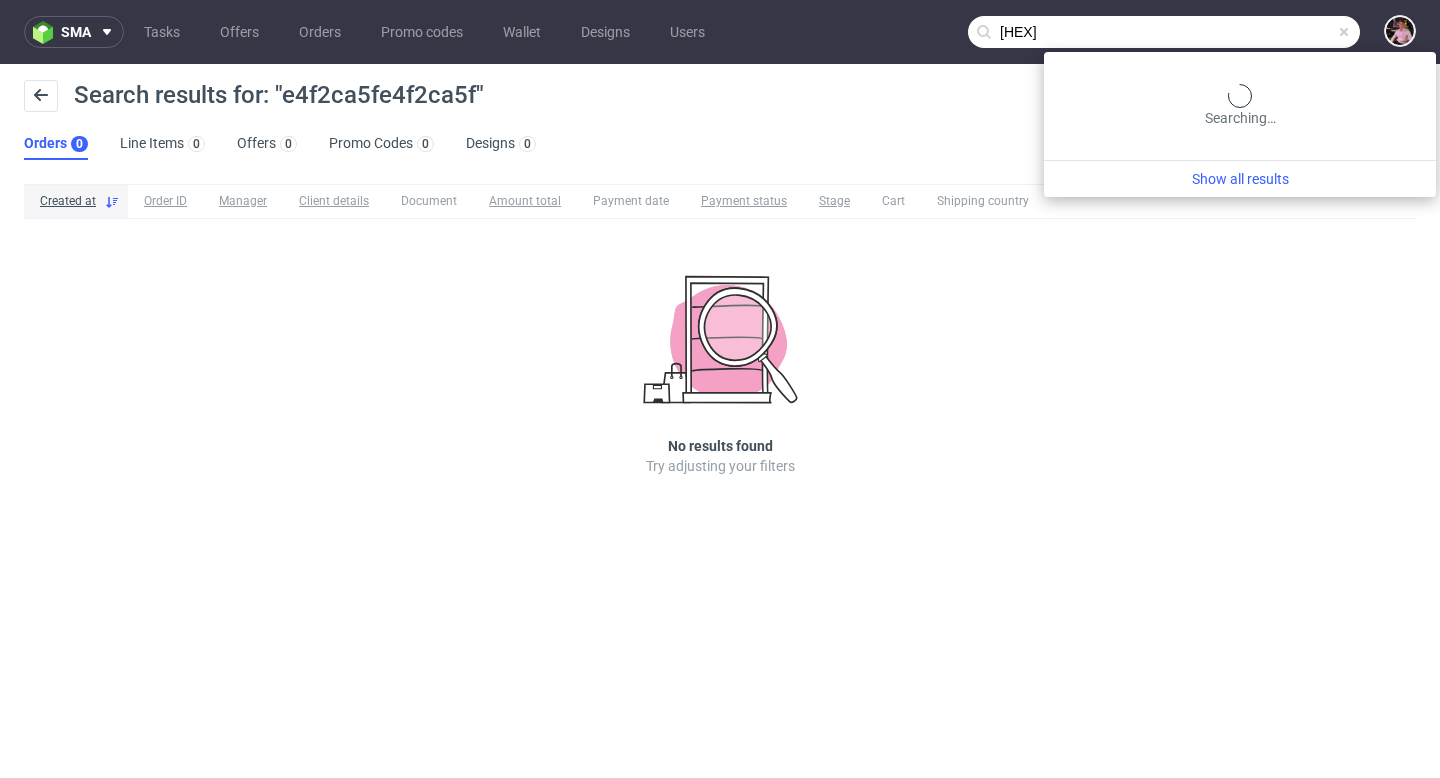 type on "[HEX]" 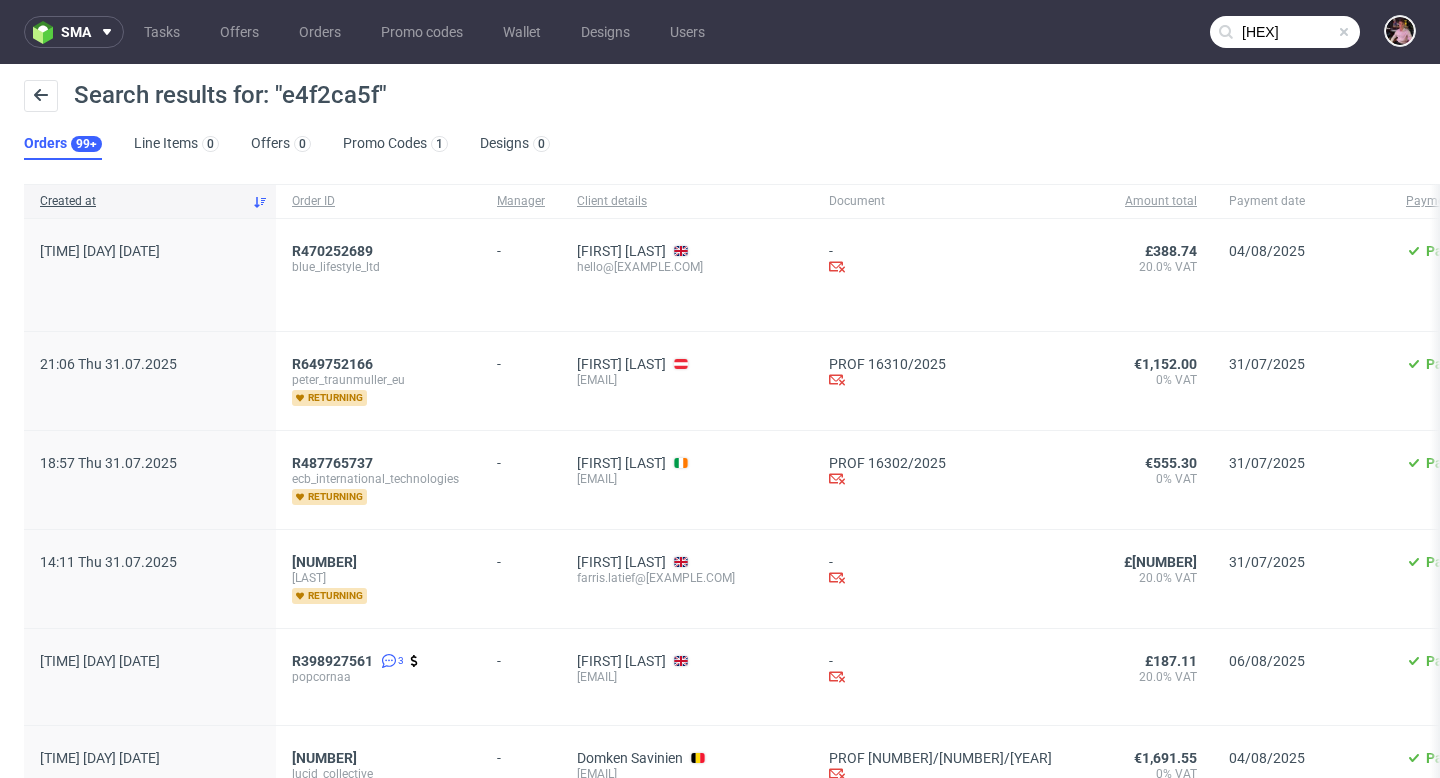 click at bounding box center (1344, 32) 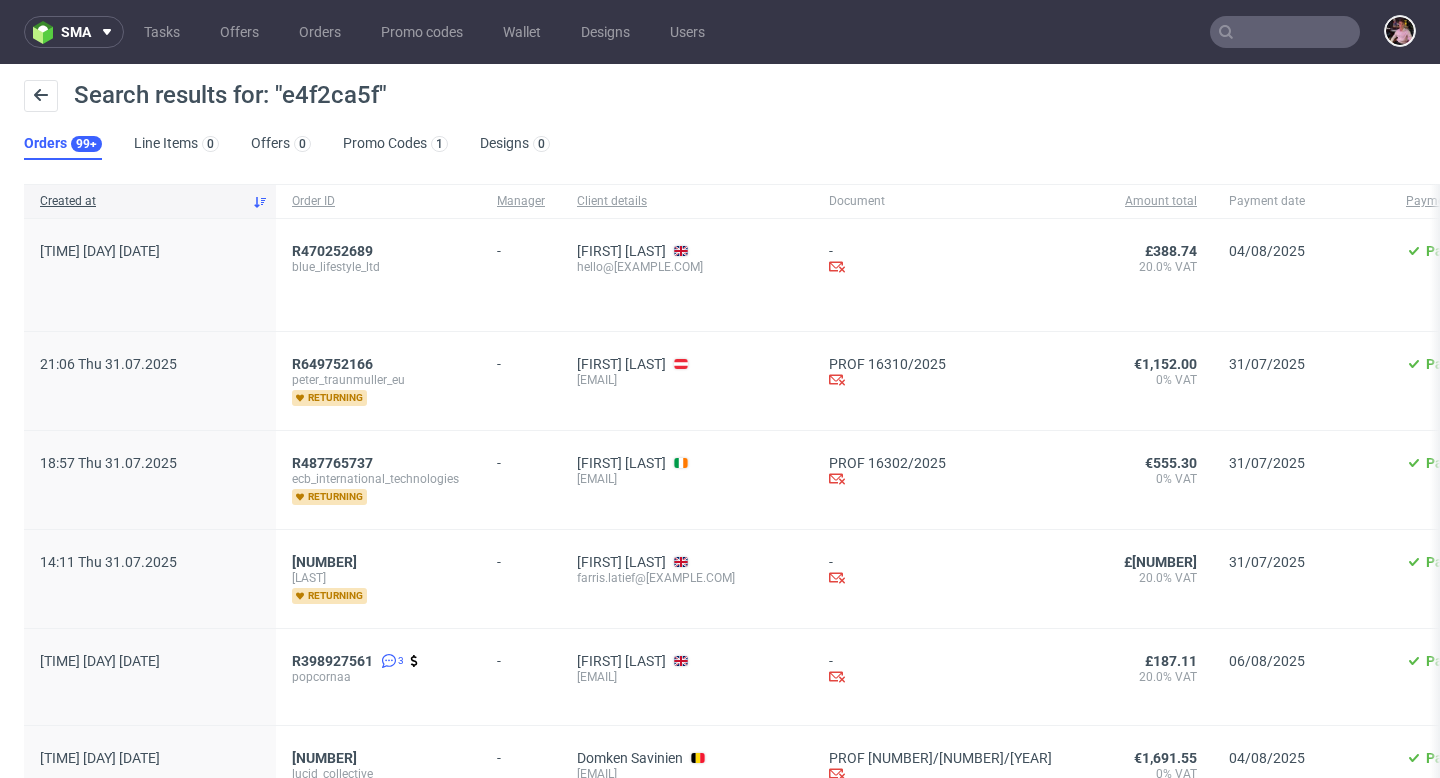 click at bounding box center (1285, 32) 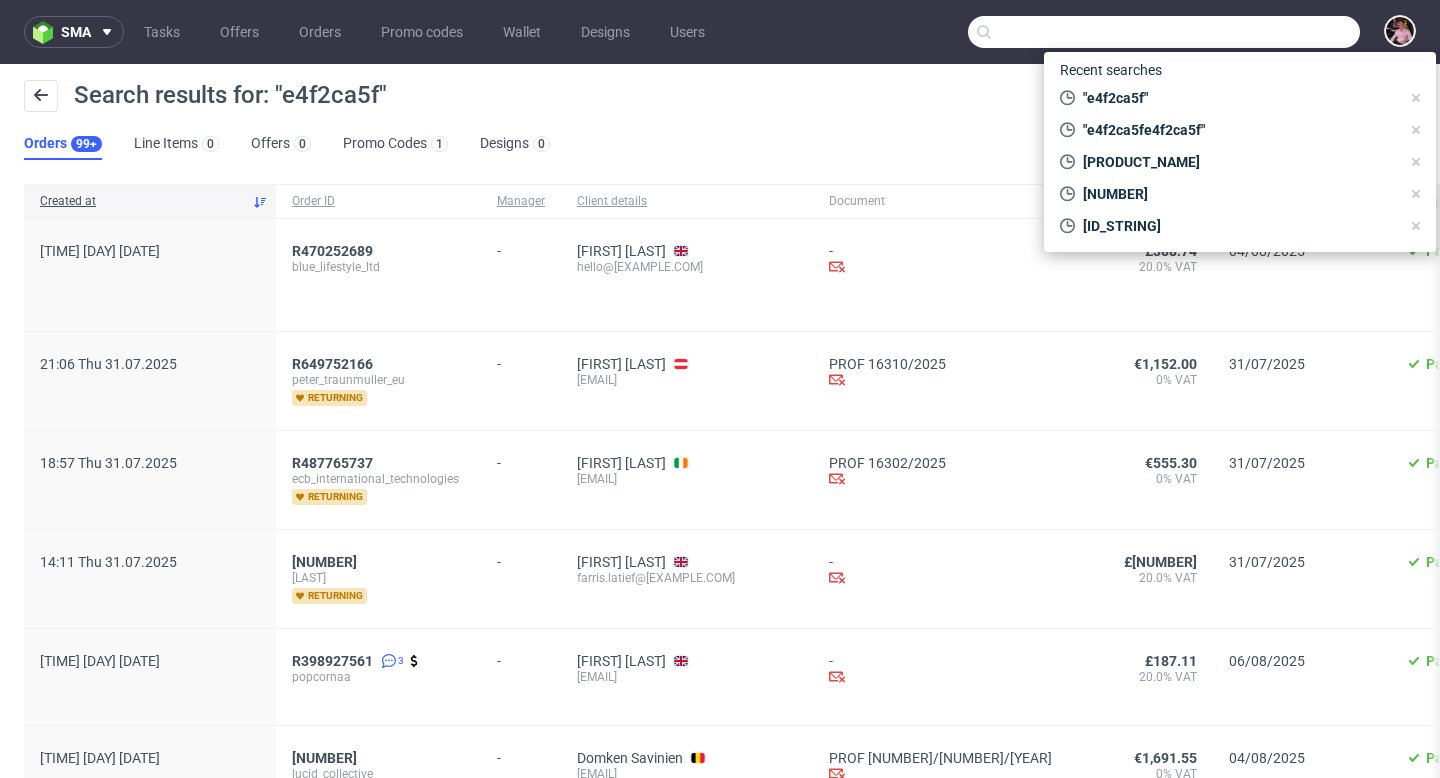 paste on "[HEX]" 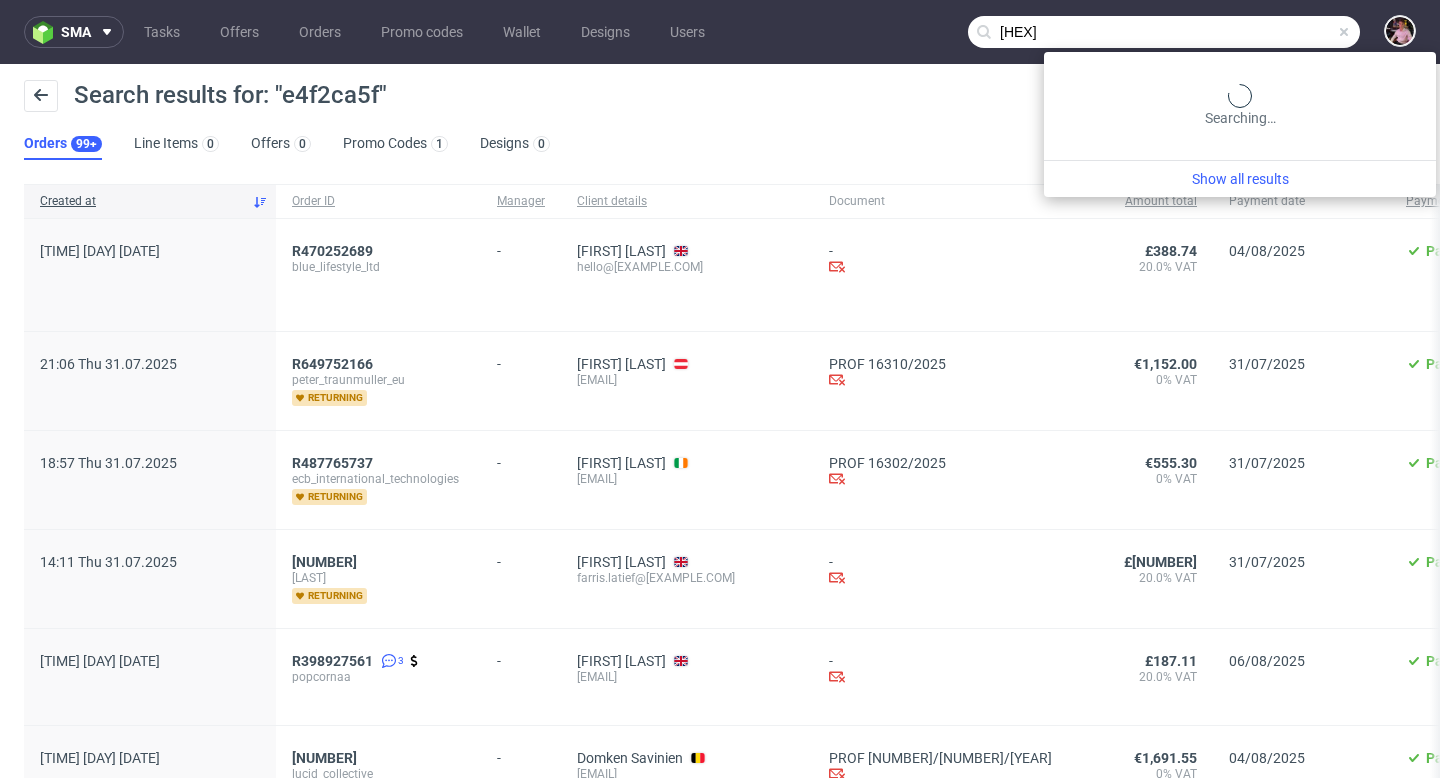 type on "[HEX]" 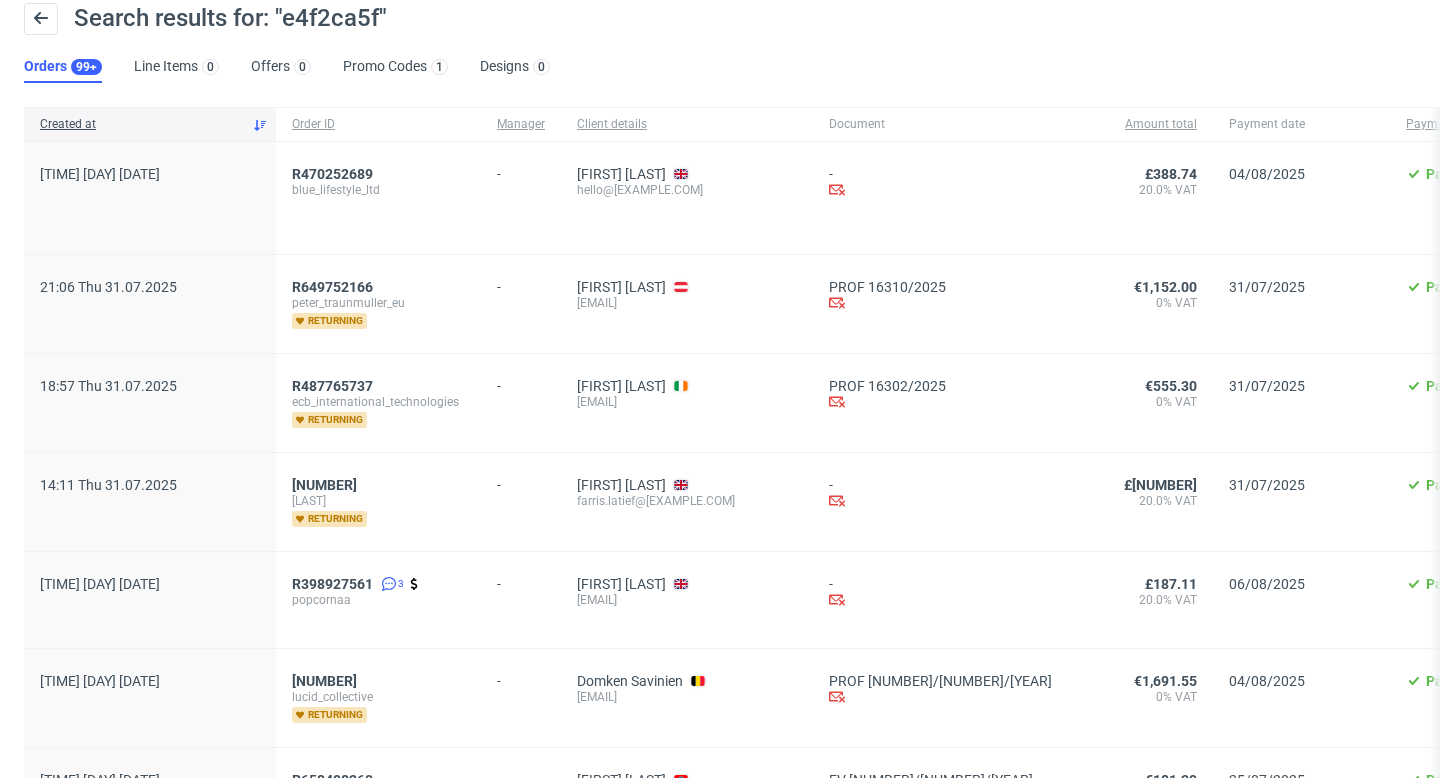 scroll, scrollTop: 0, scrollLeft: 0, axis: both 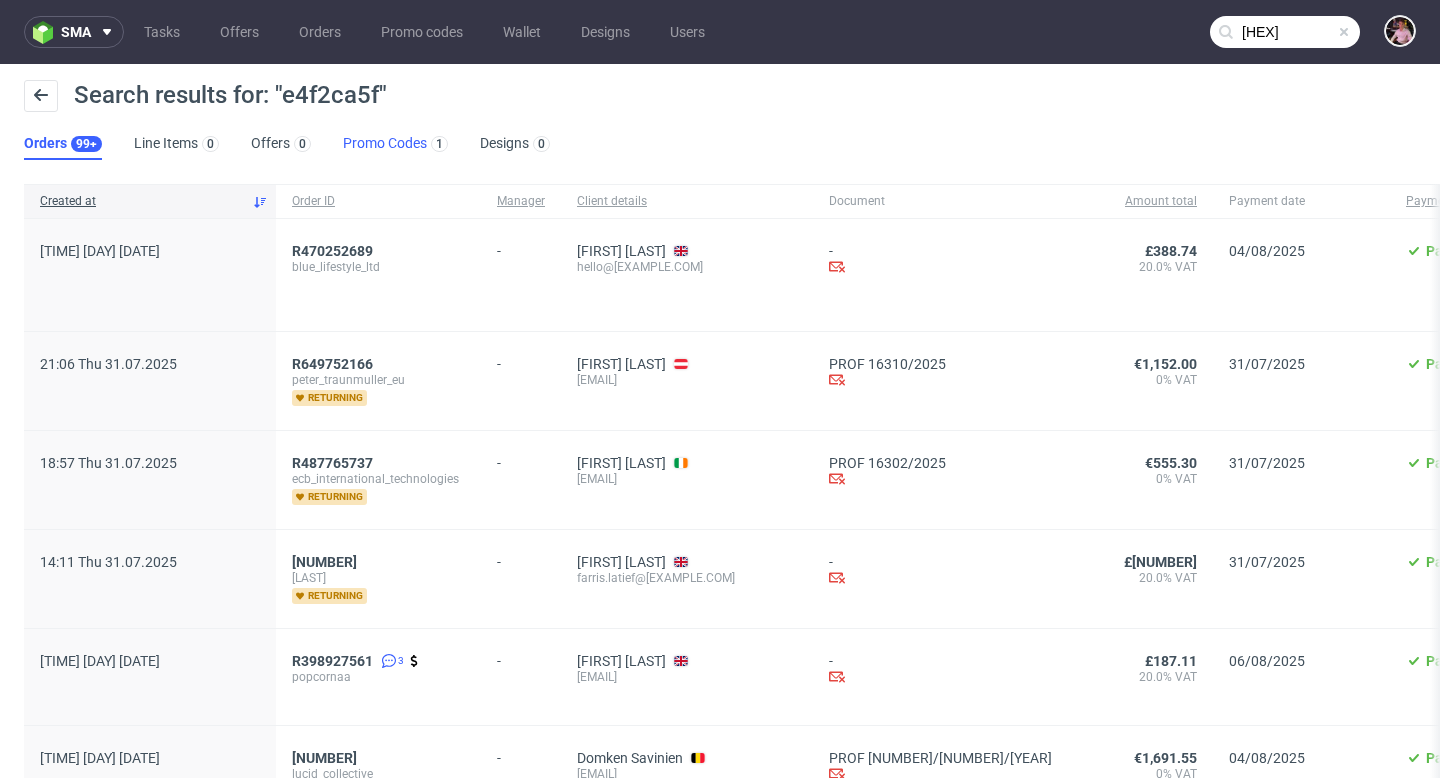 click on "Promo Codes 1" at bounding box center [395, 144] 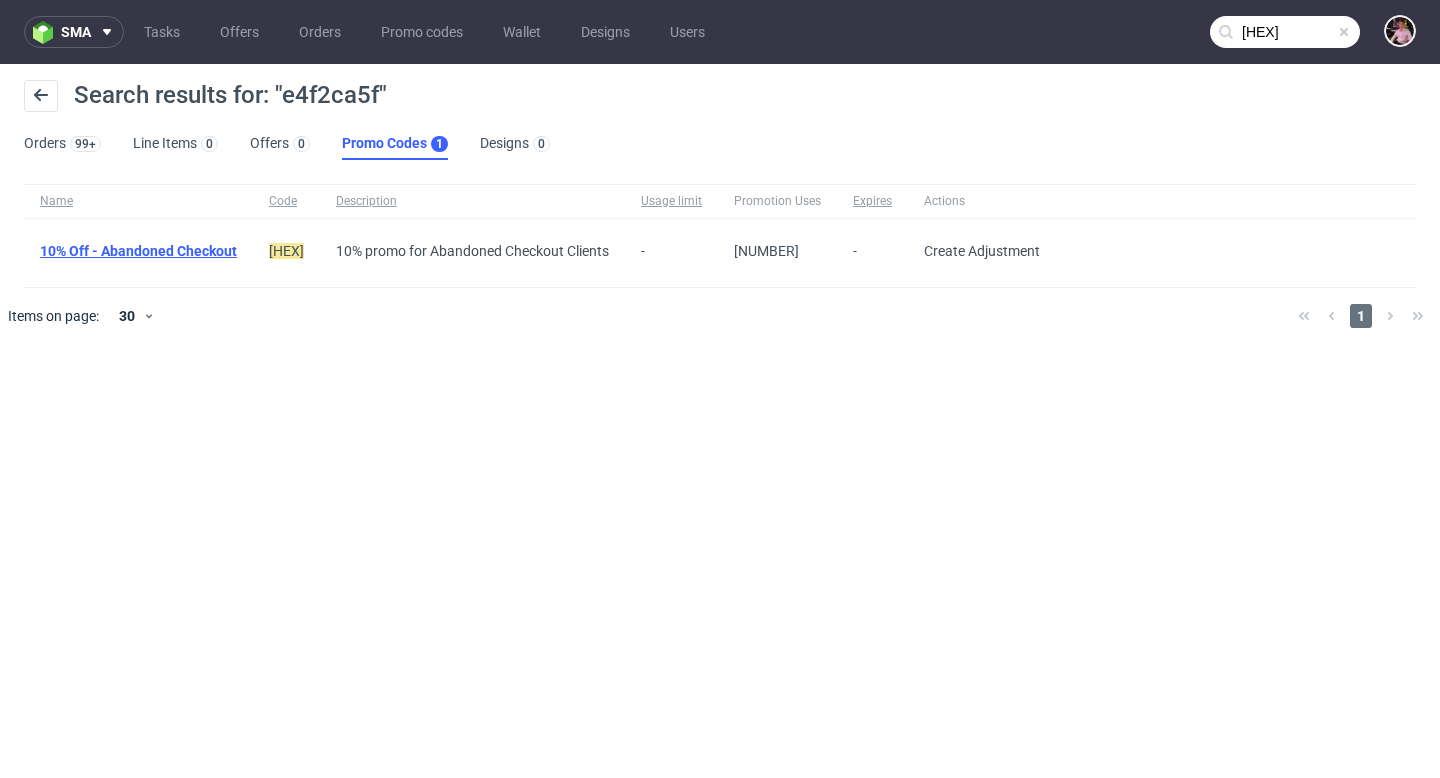 click on "10% Off - Abandoned Checkout" at bounding box center [138, 251] 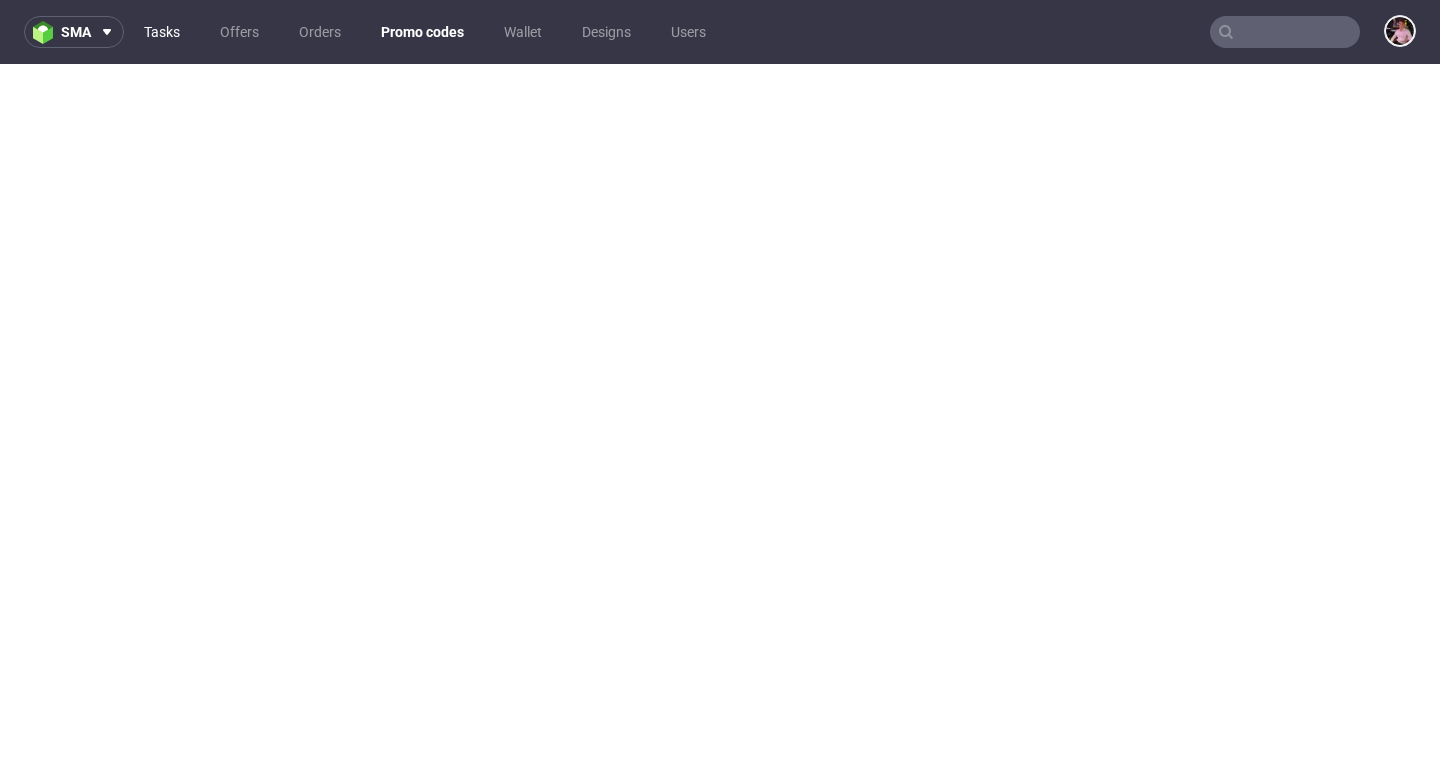 click on "Tasks" at bounding box center [162, 32] 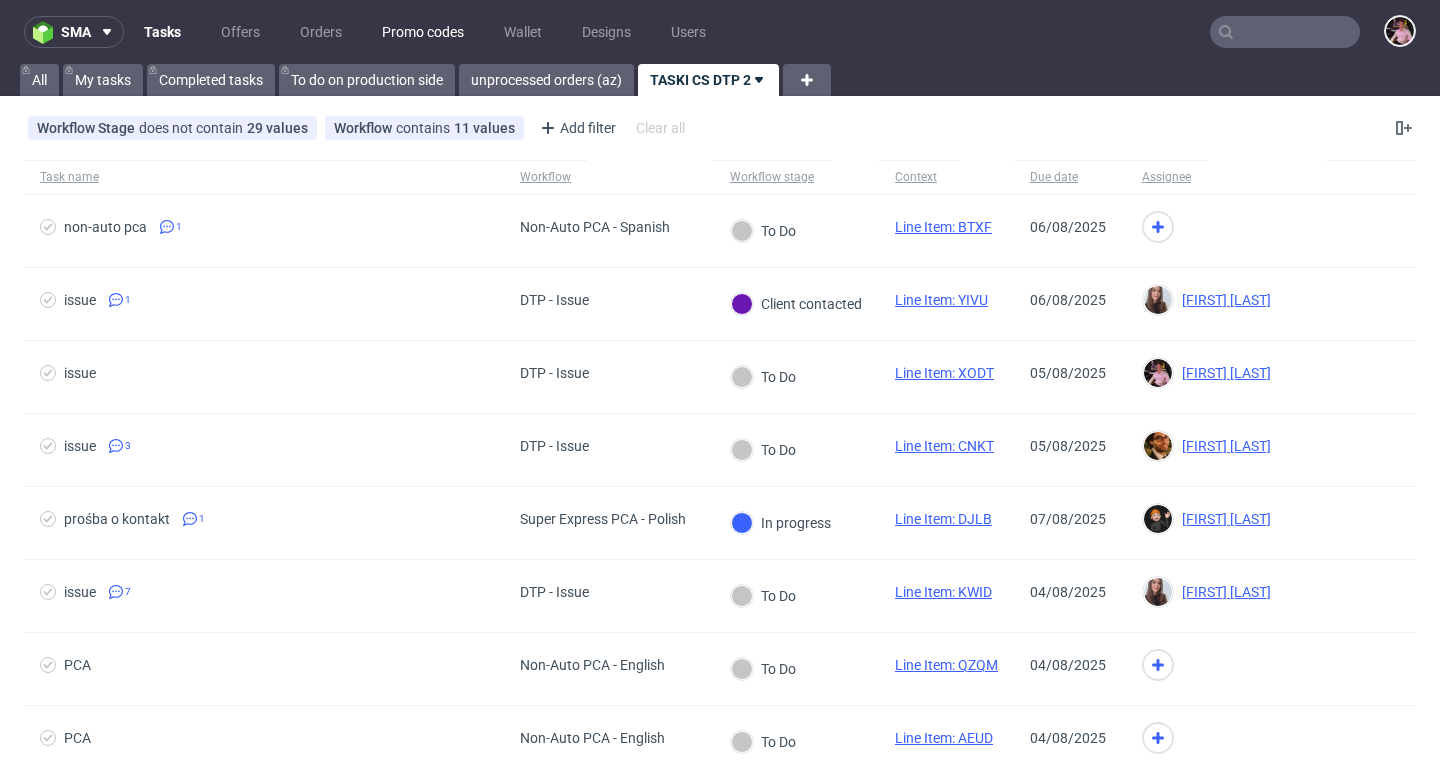 click on "Promo codes" at bounding box center (423, 32) 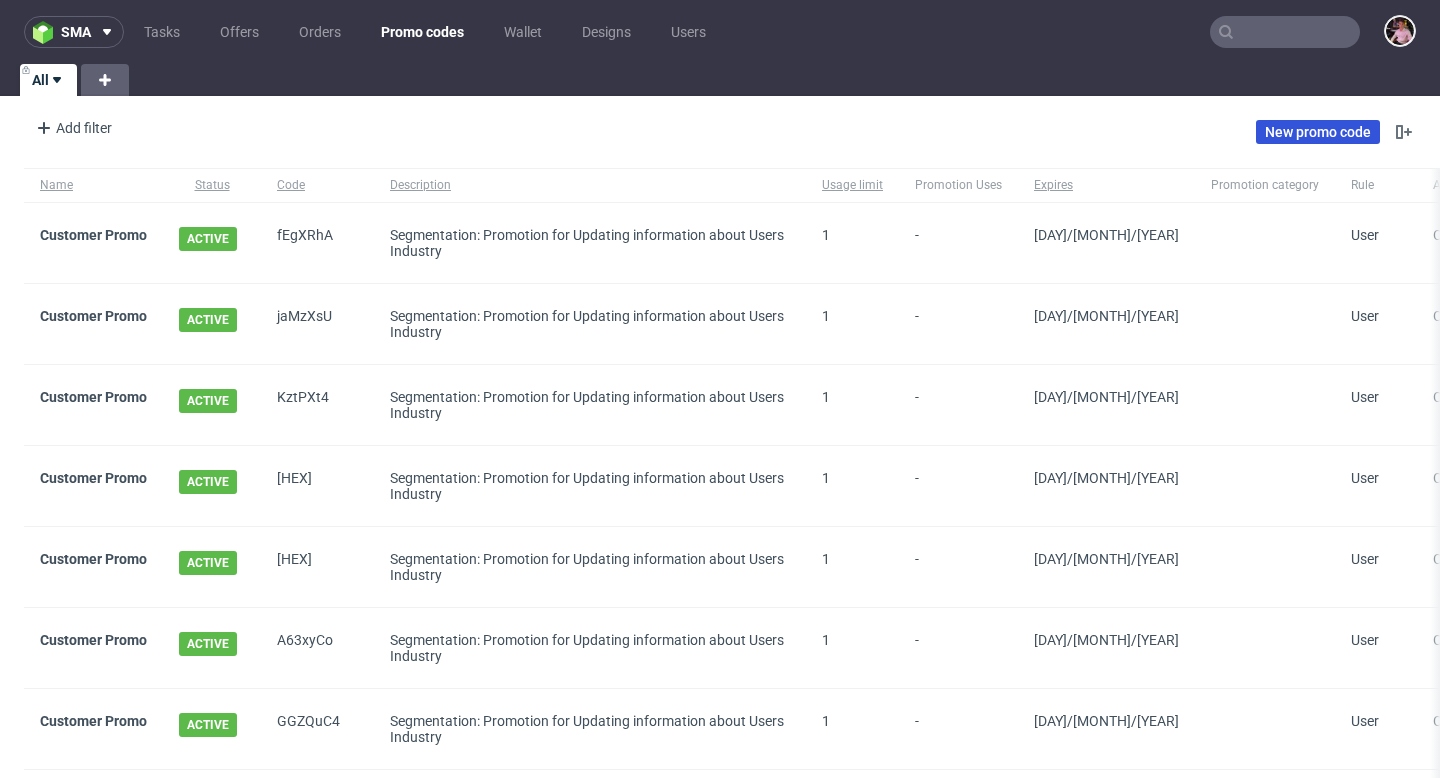 click on "New promo code" at bounding box center (1318, 132) 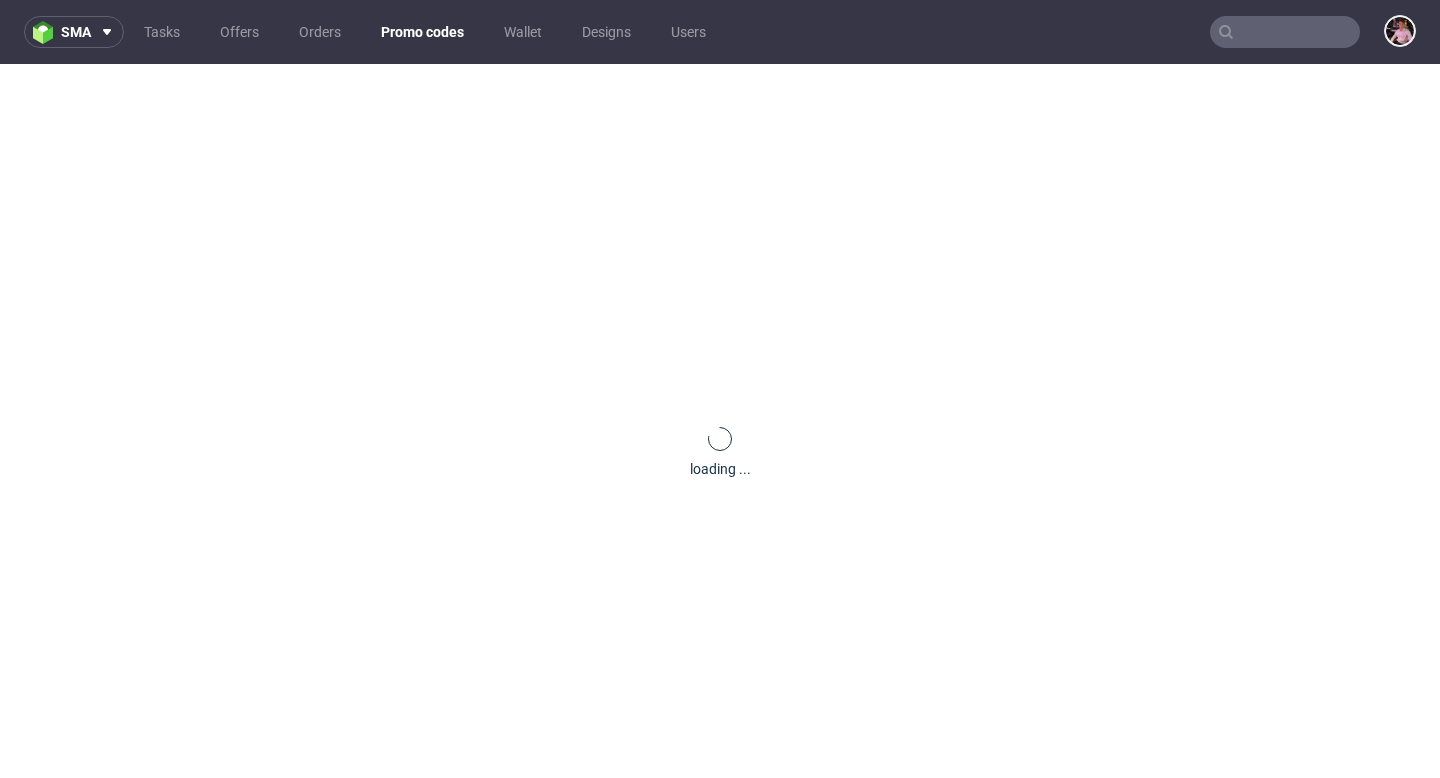 scroll, scrollTop: 0, scrollLeft: 0, axis: both 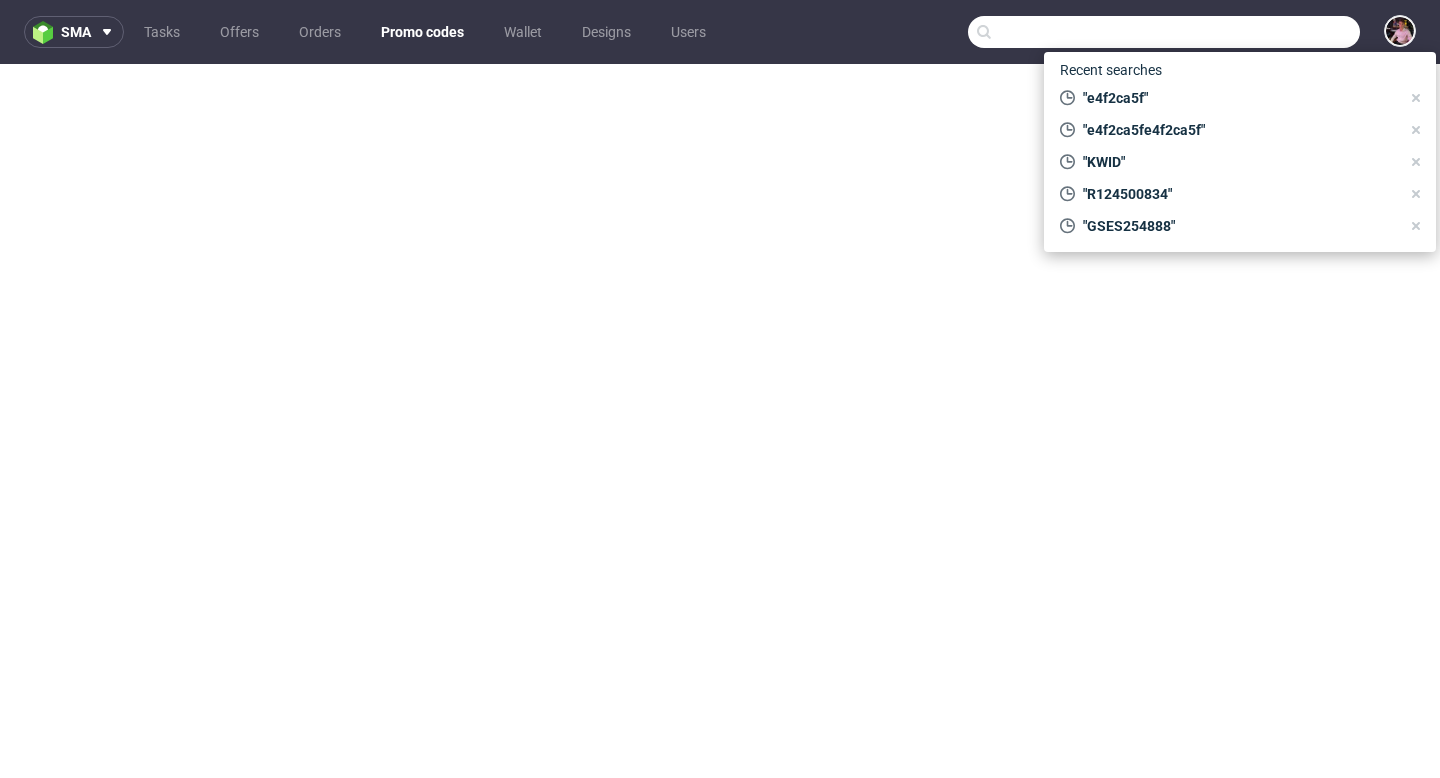 click at bounding box center [1164, 32] 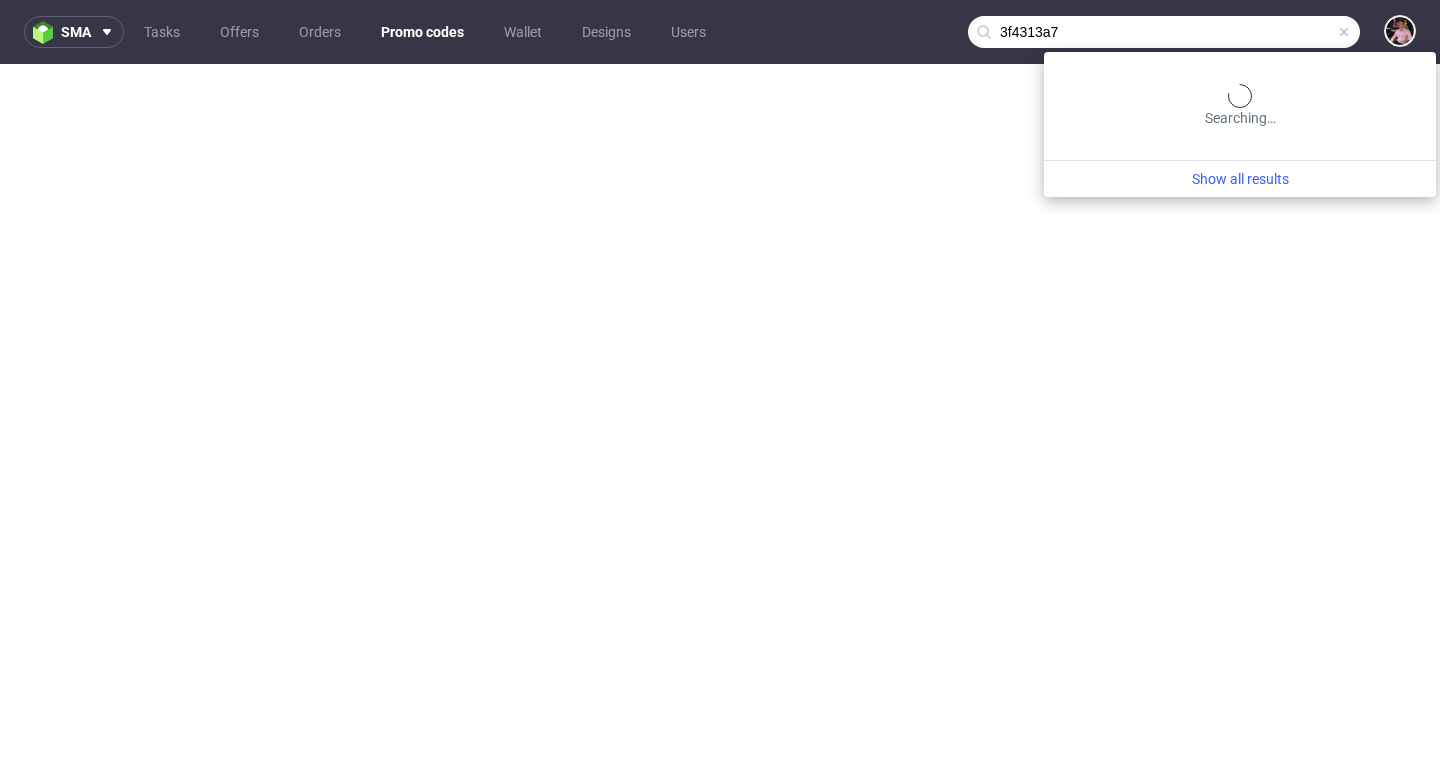 type on "3f4313a7" 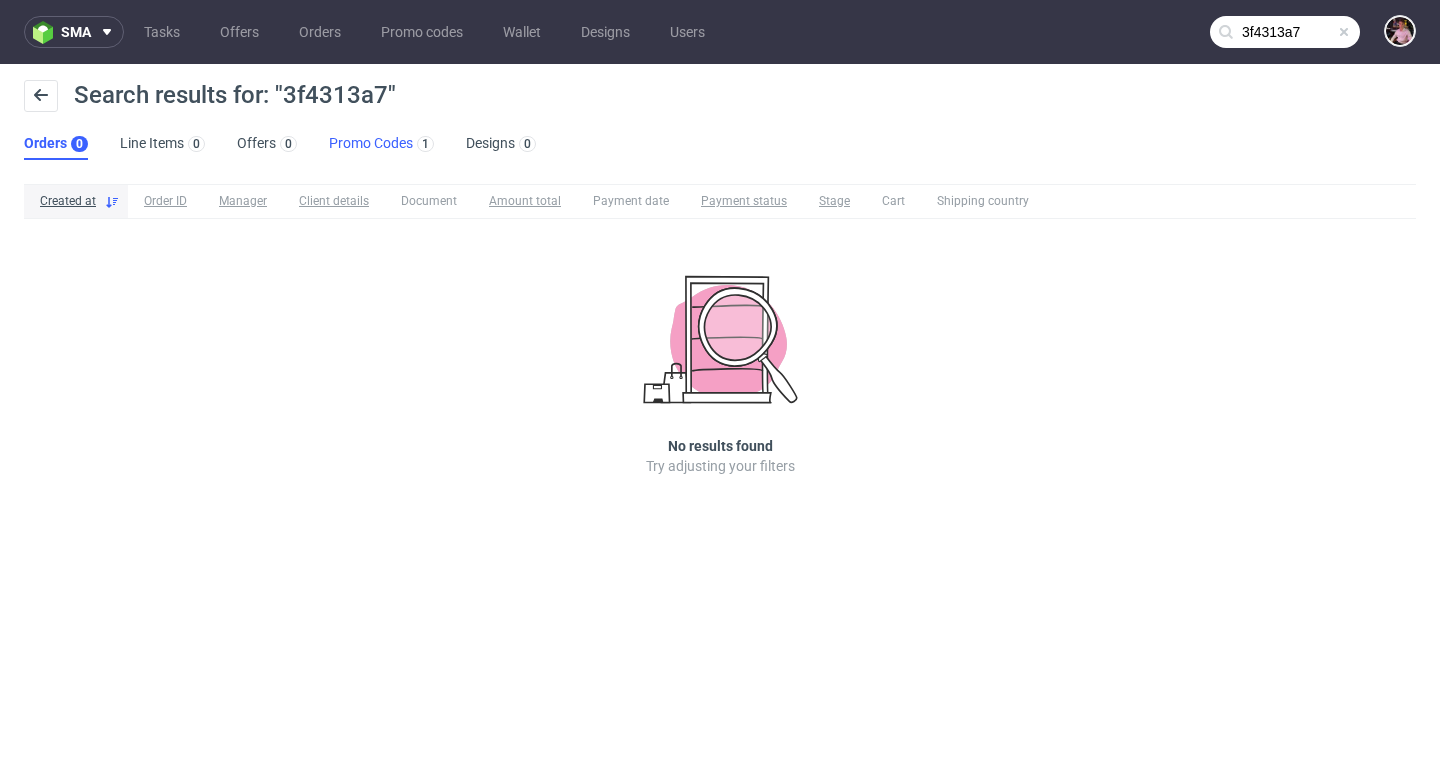 click on "Promo Codes 1" at bounding box center [381, 144] 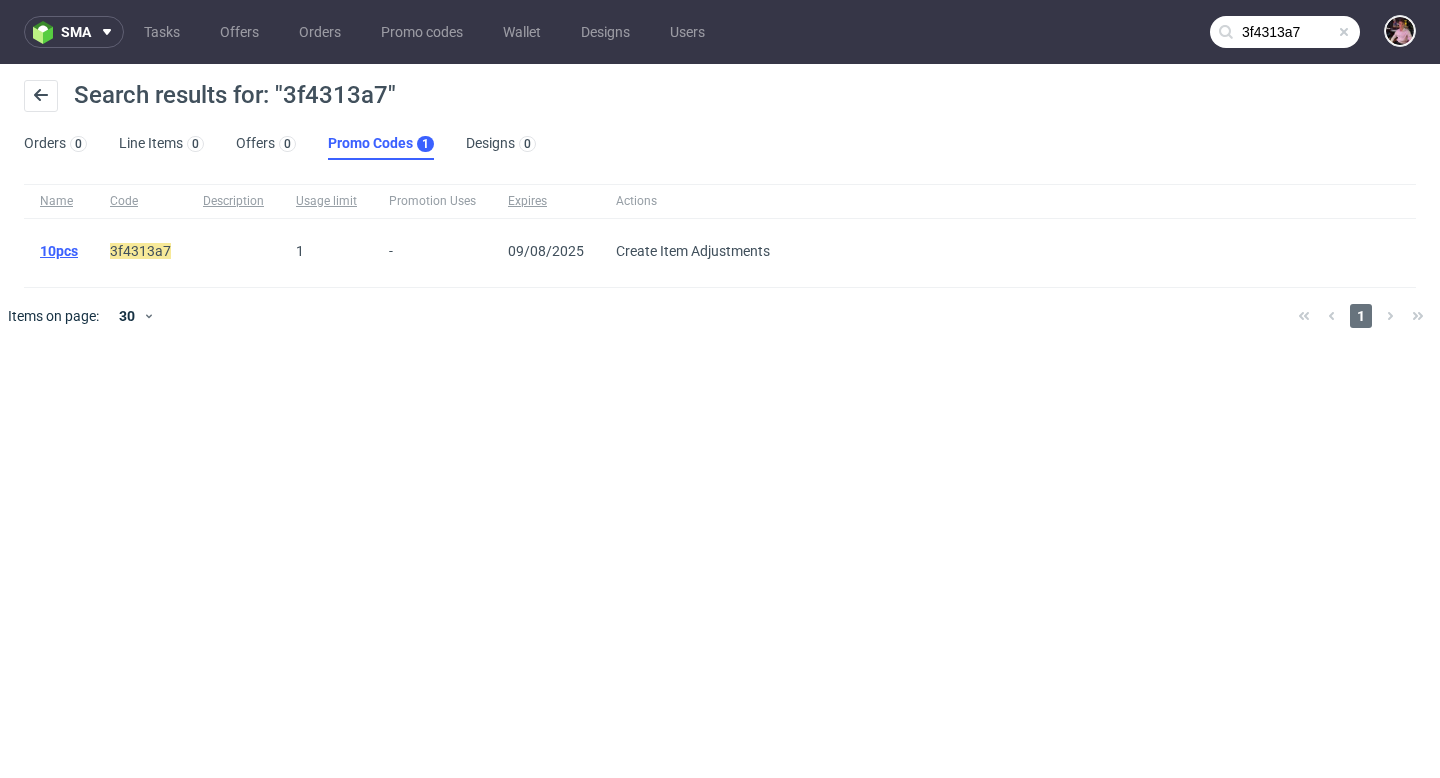 click on "10pcs" at bounding box center (59, 251) 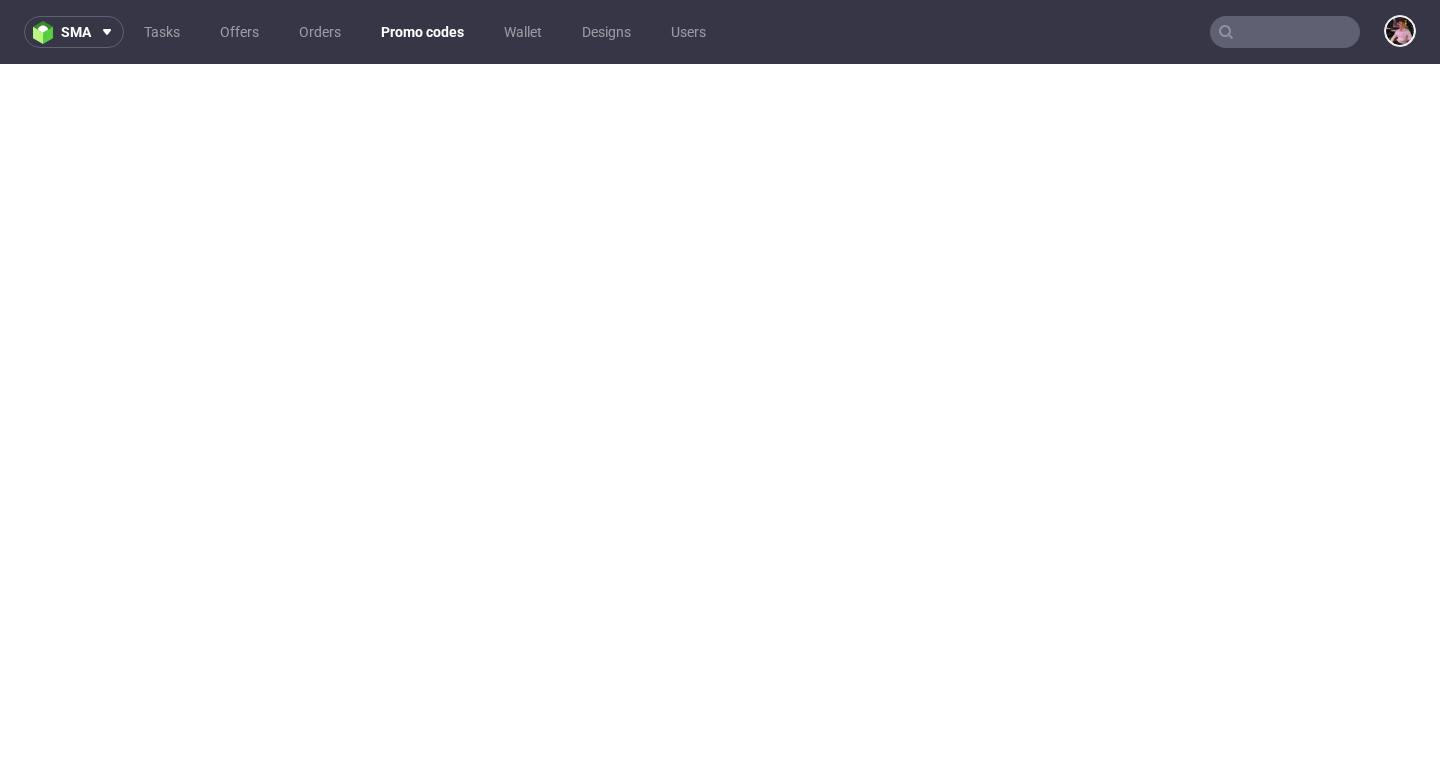 scroll, scrollTop: 5, scrollLeft: 0, axis: vertical 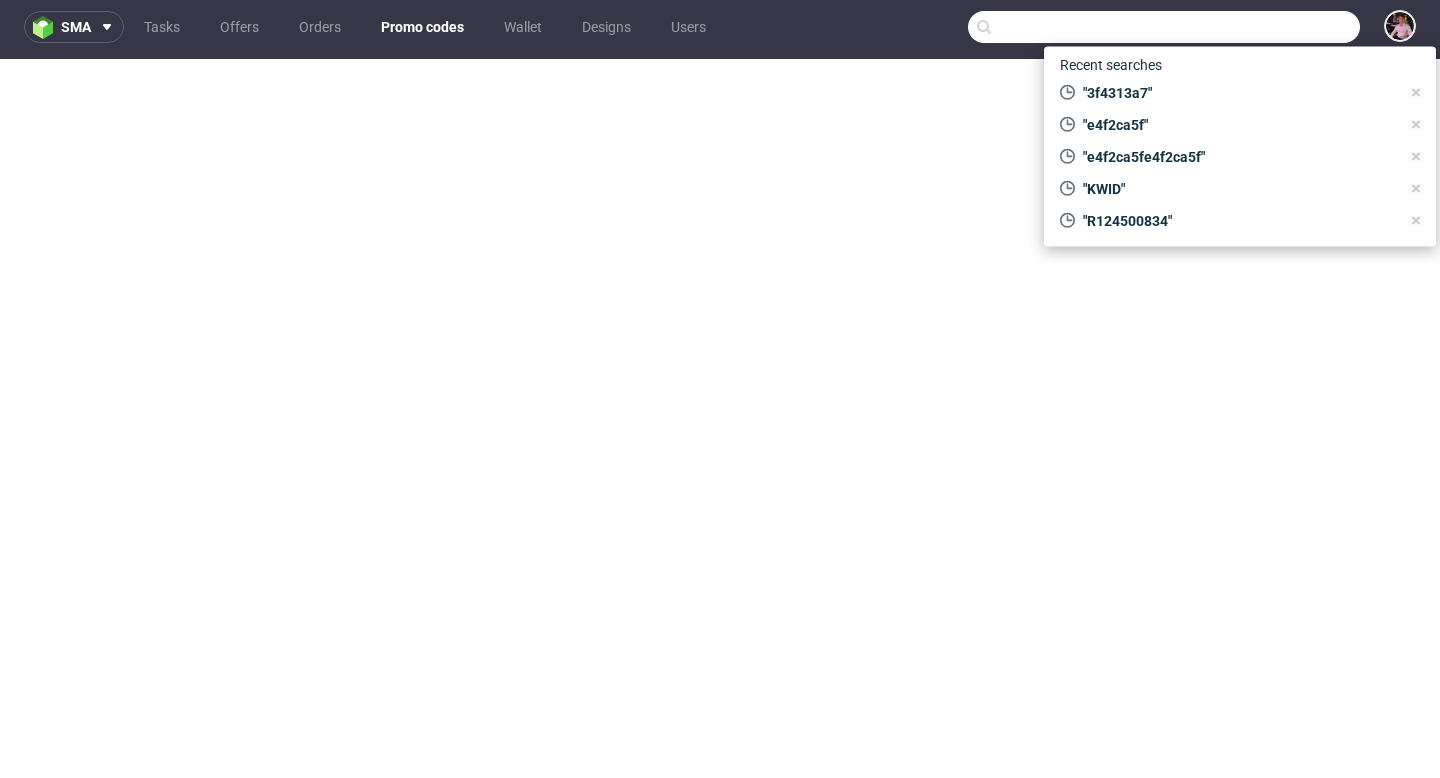 click at bounding box center [1164, 27] 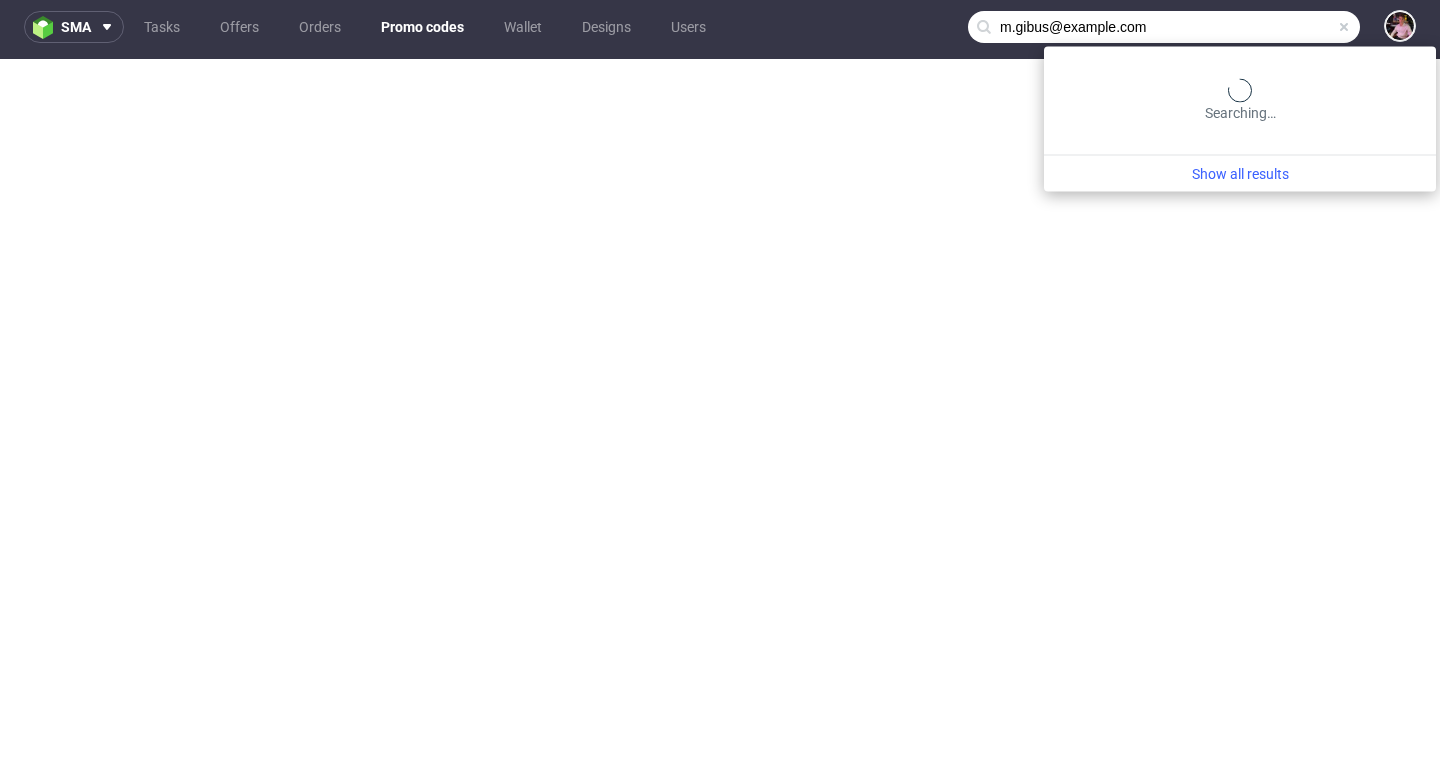 type on "m.gibus@lela-beauty.com" 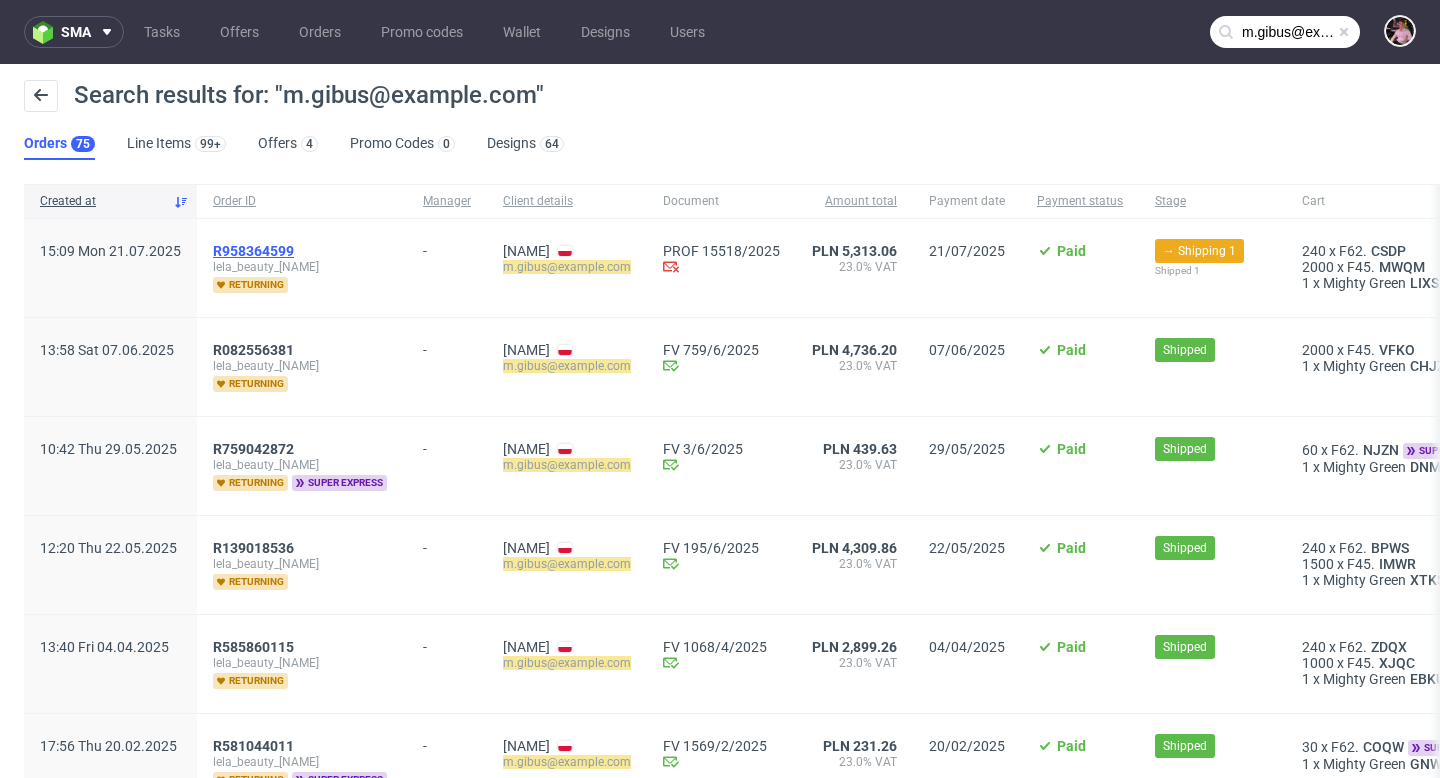 click on "R958364599" at bounding box center (253, 251) 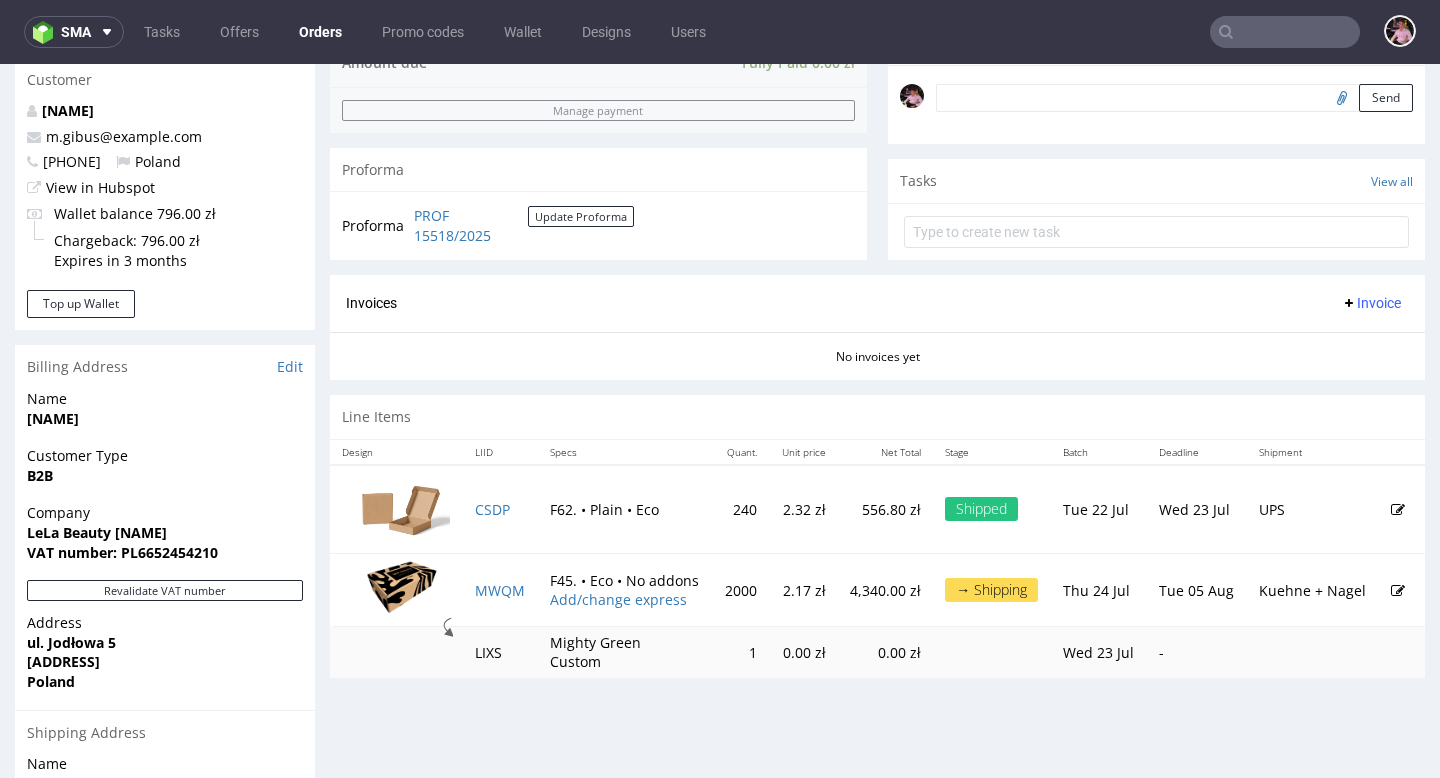 scroll, scrollTop: 871, scrollLeft: 0, axis: vertical 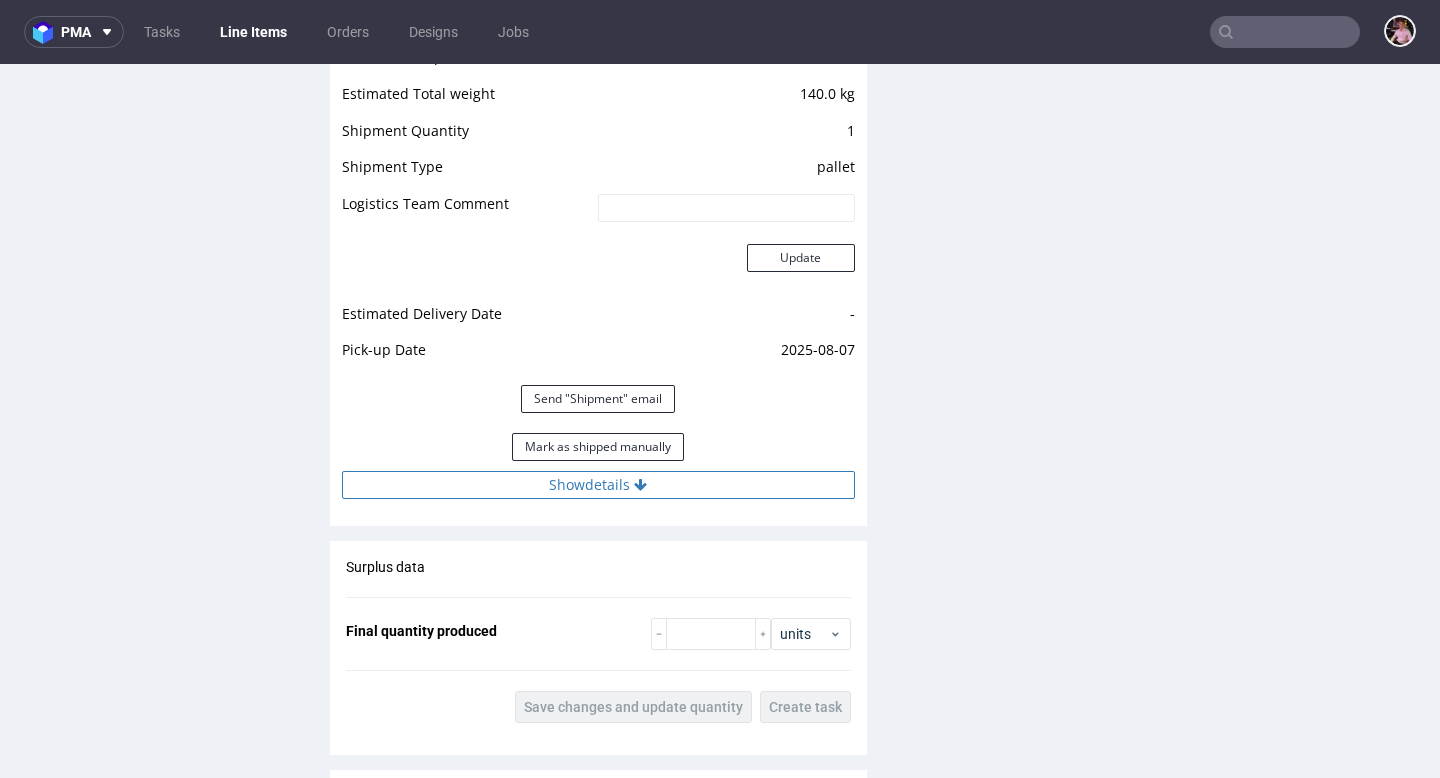 click on "Show  details" at bounding box center [598, 485] 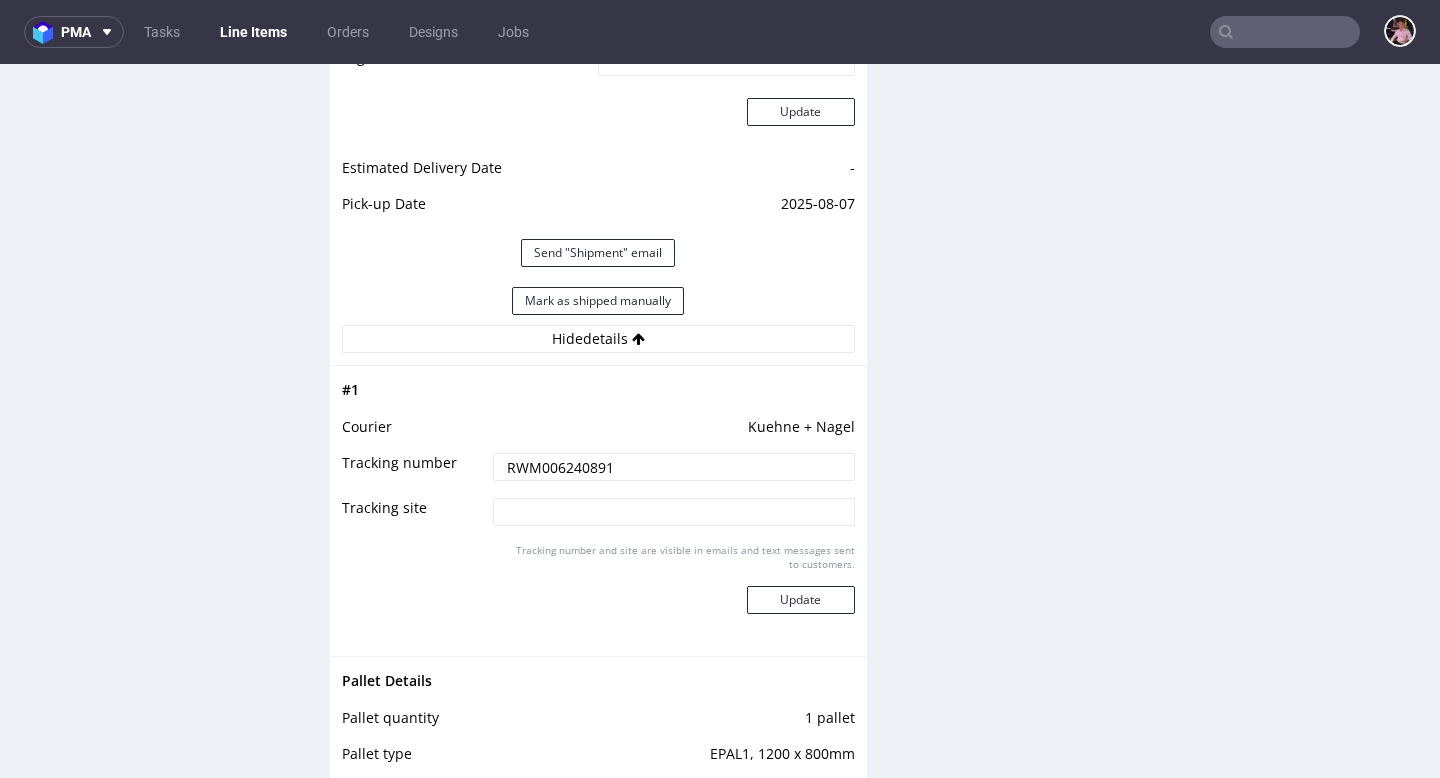 scroll, scrollTop: 2302, scrollLeft: 0, axis: vertical 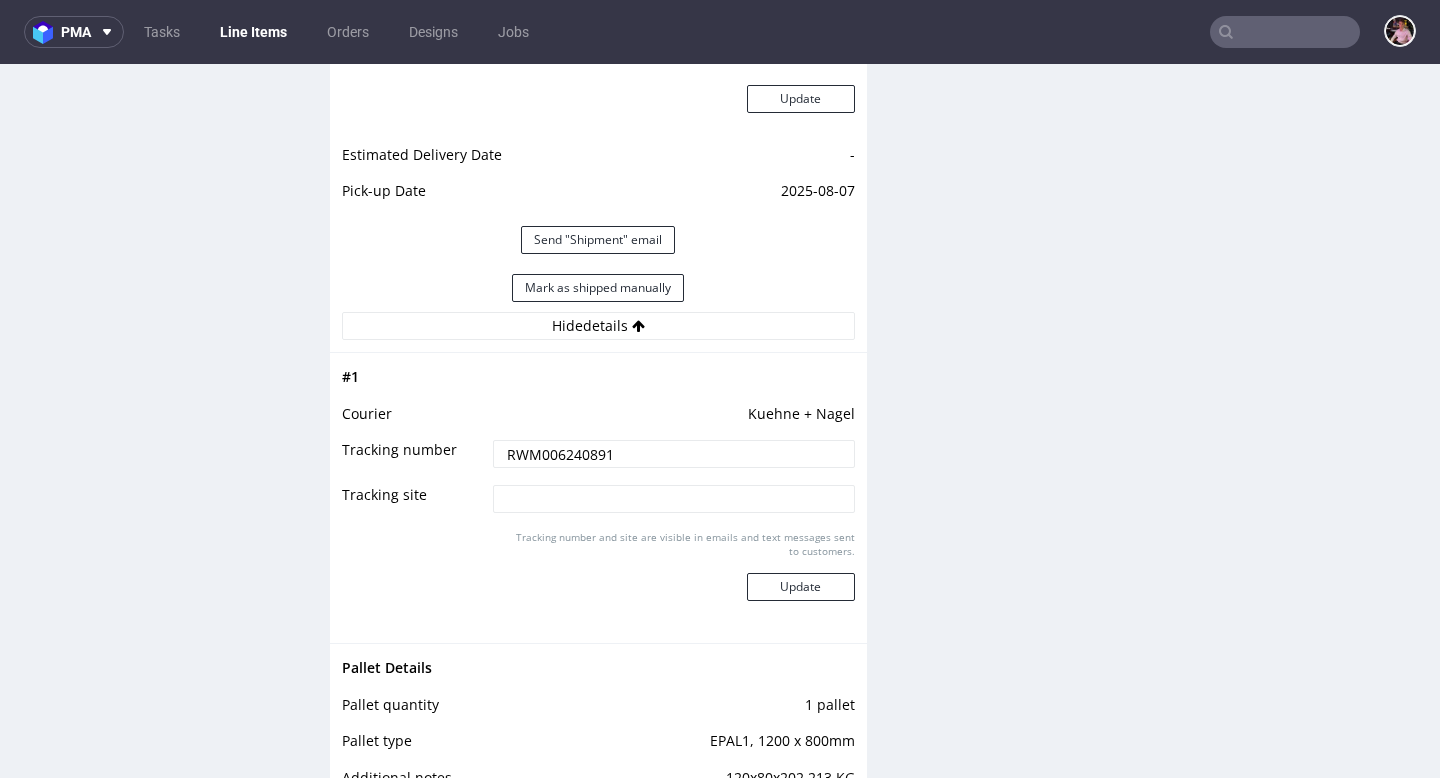 drag, startPoint x: 641, startPoint y: 456, endPoint x: 462, endPoint y: 456, distance: 179 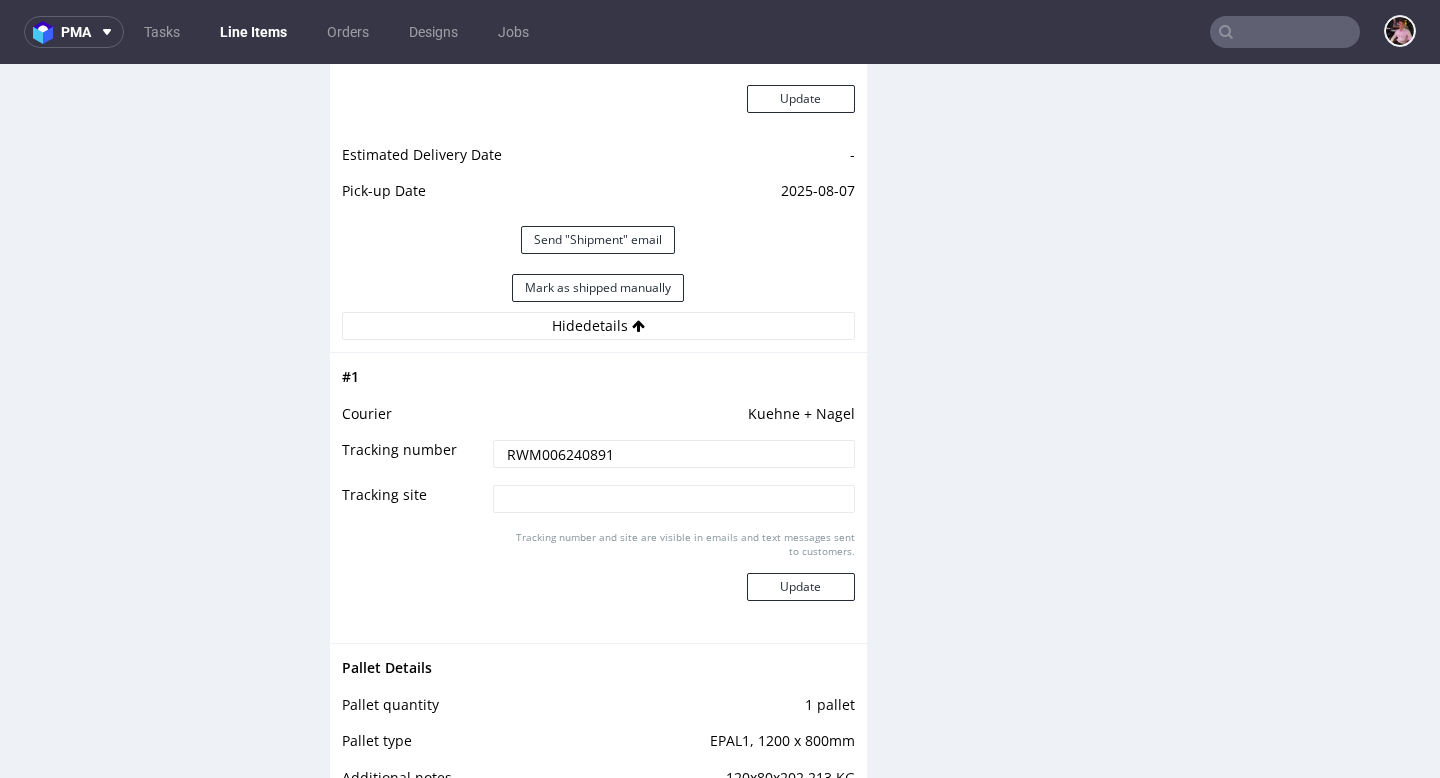 click on "Tracking number RWM006240891" at bounding box center (598, 460) 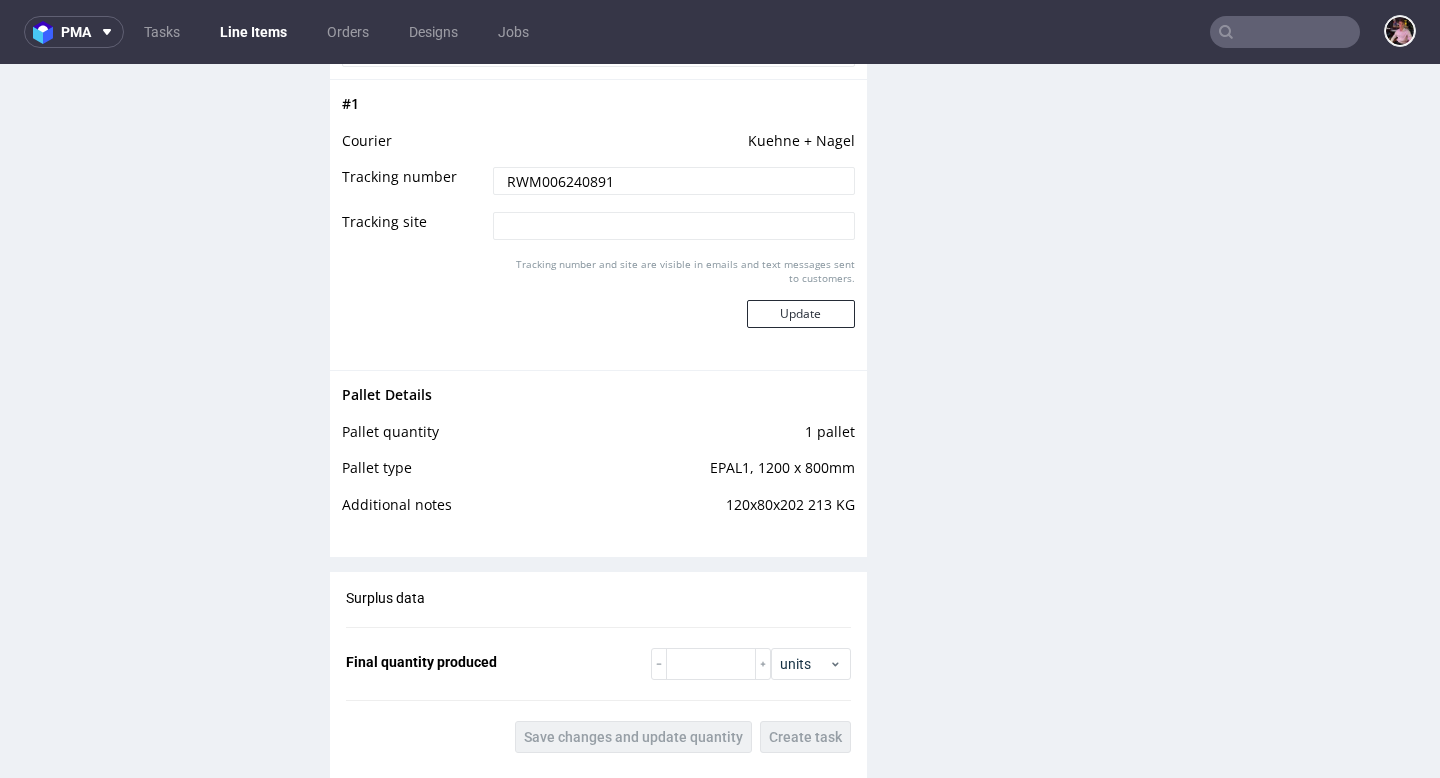 scroll, scrollTop: 2596, scrollLeft: 0, axis: vertical 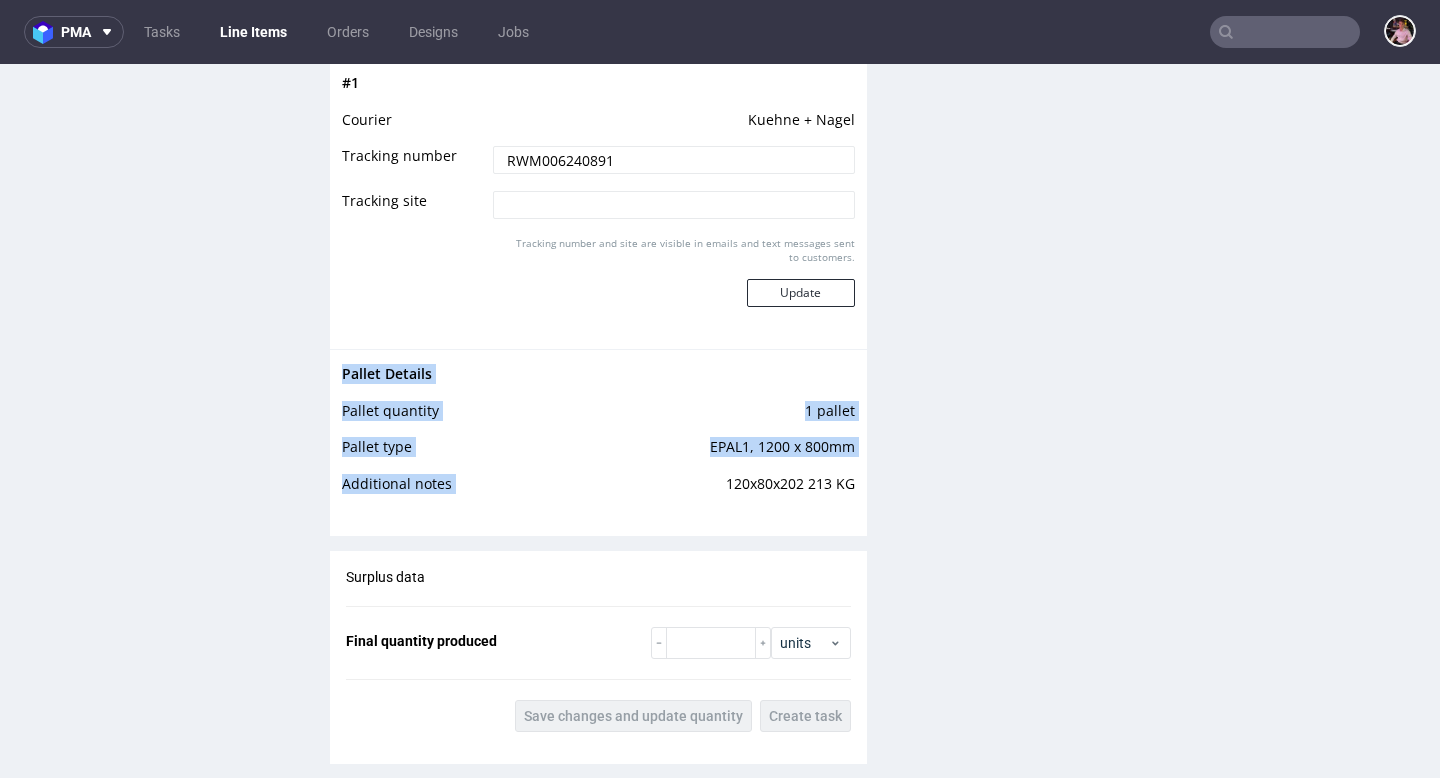 drag, startPoint x: 848, startPoint y: 482, endPoint x: 718, endPoint y: 480, distance: 130.01538 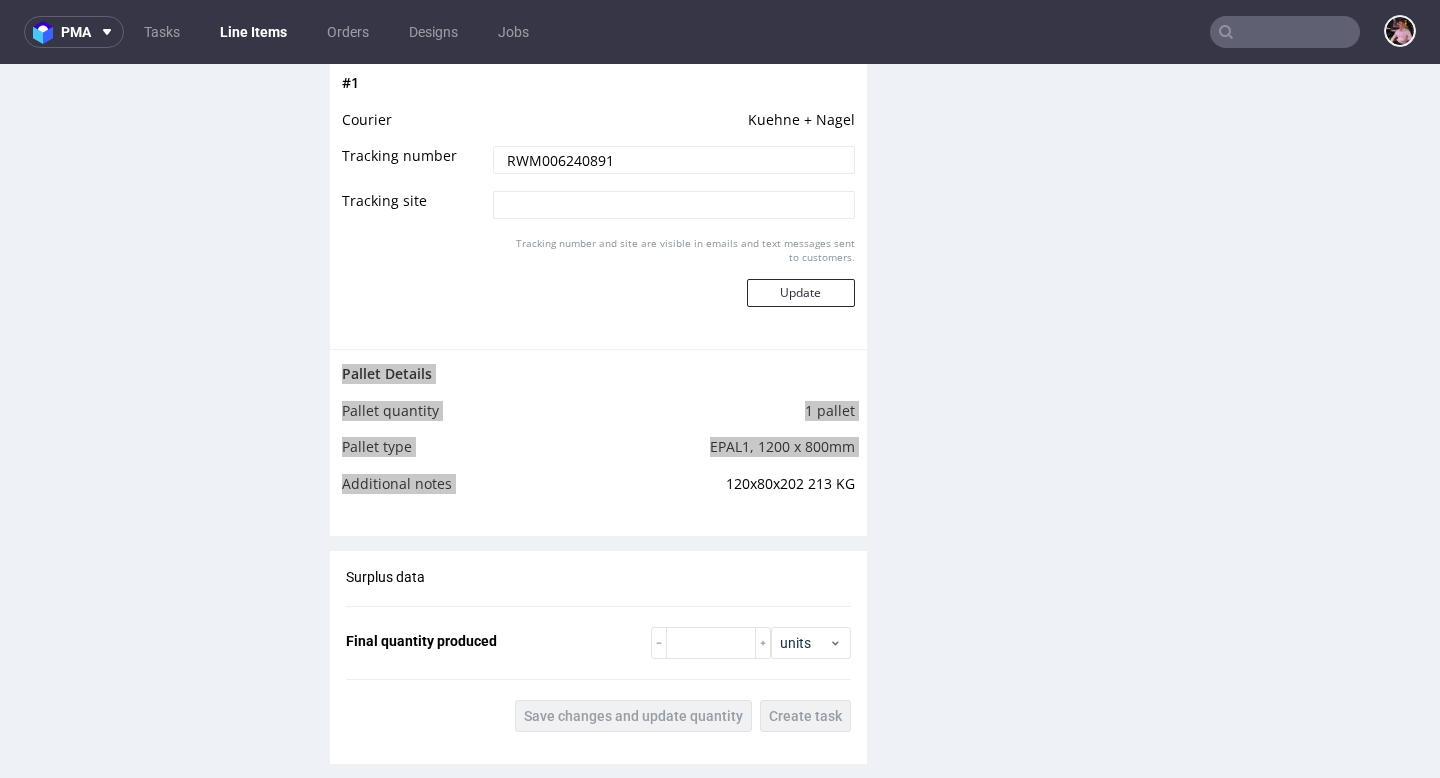 click at bounding box center [1285, 32] 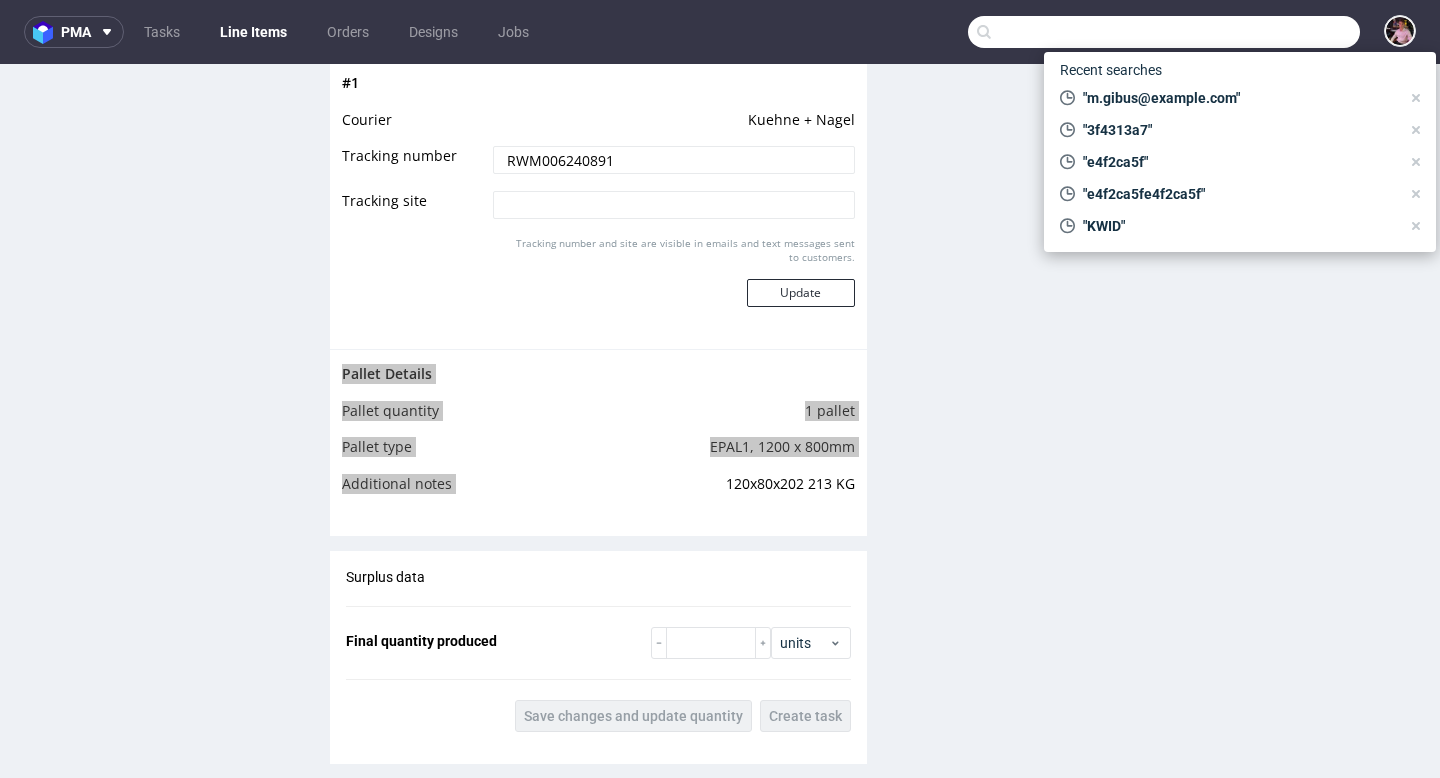 paste on "sales@cobaltair.com" 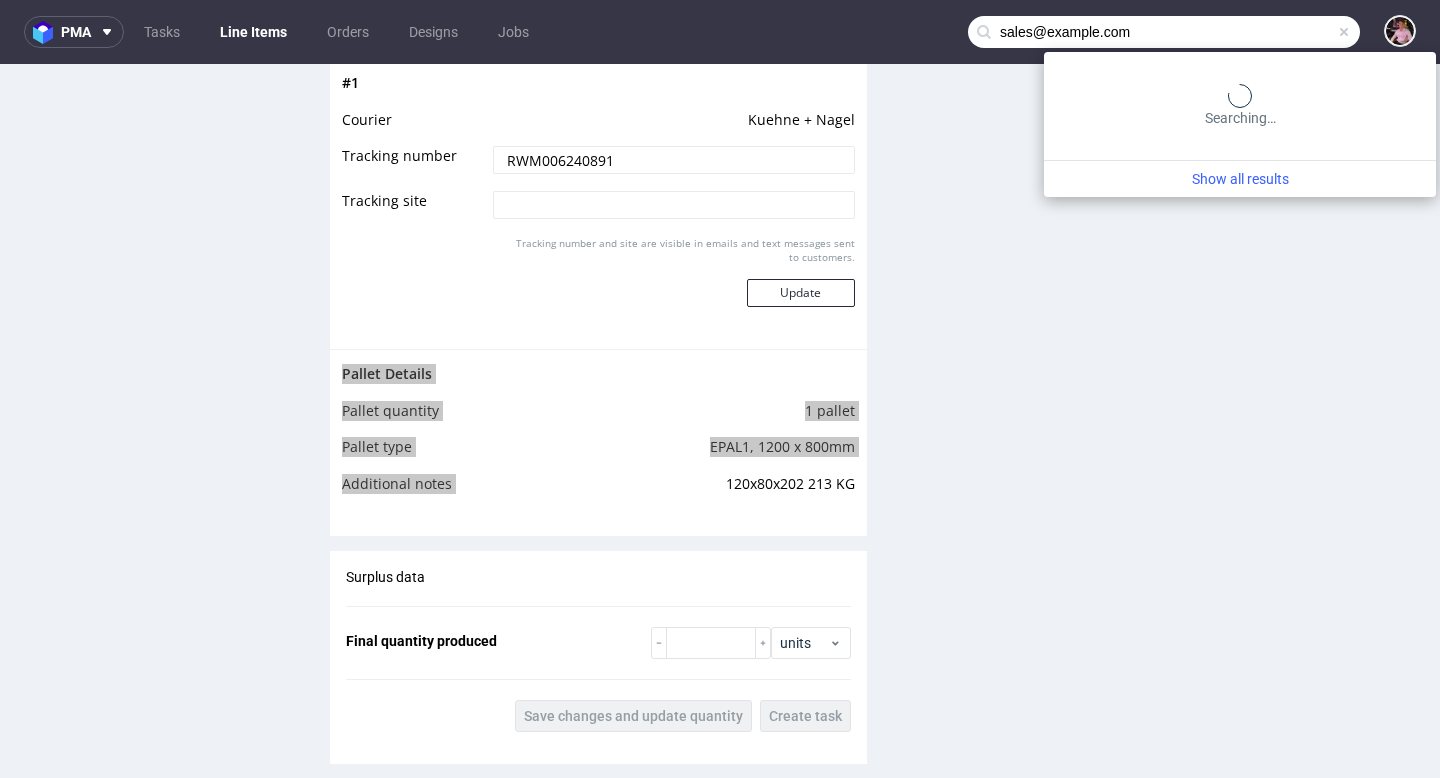 type on "sales@cobaltair.com" 